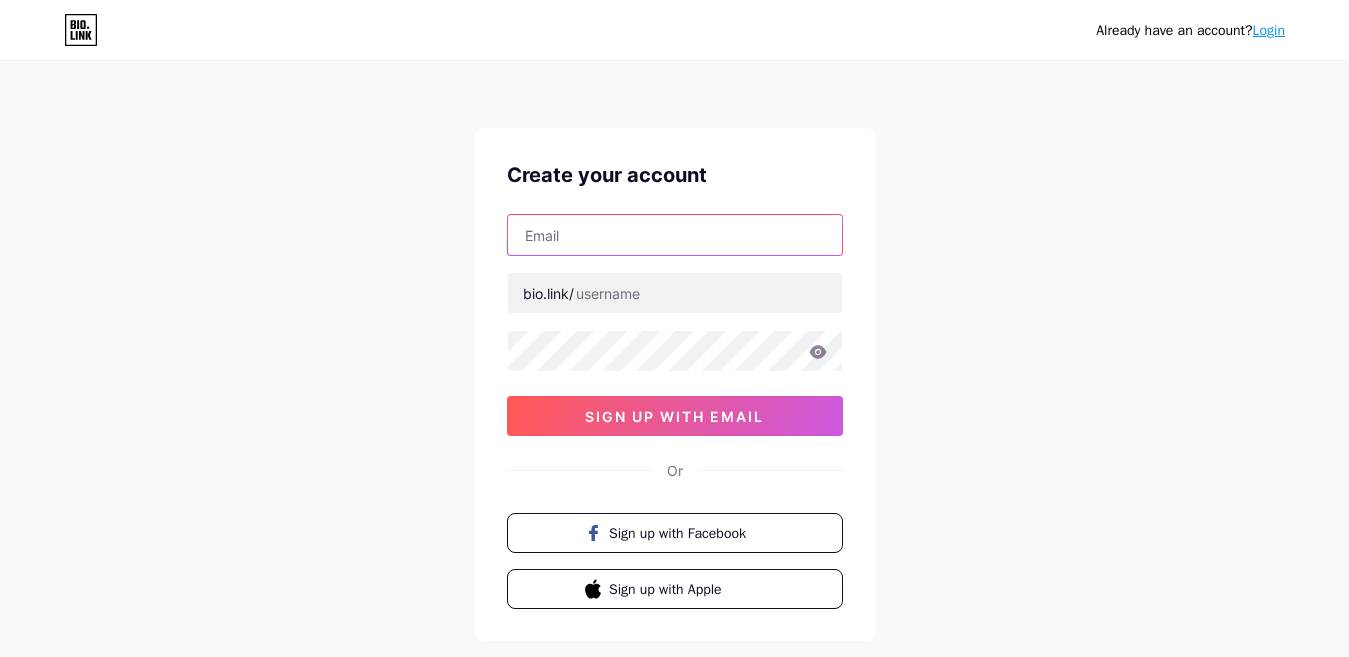 scroll, scrollTop: 100, scrollLeft: 0, axis: vertical 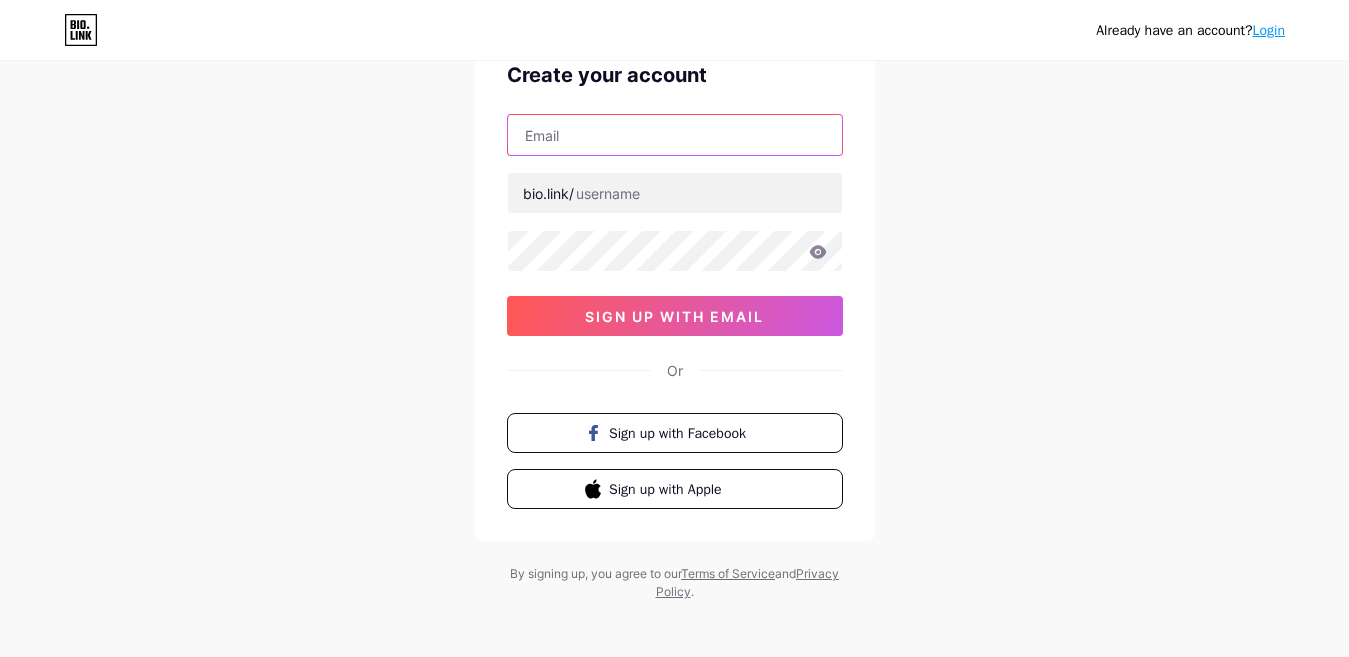 paste on "[EMAIL]" 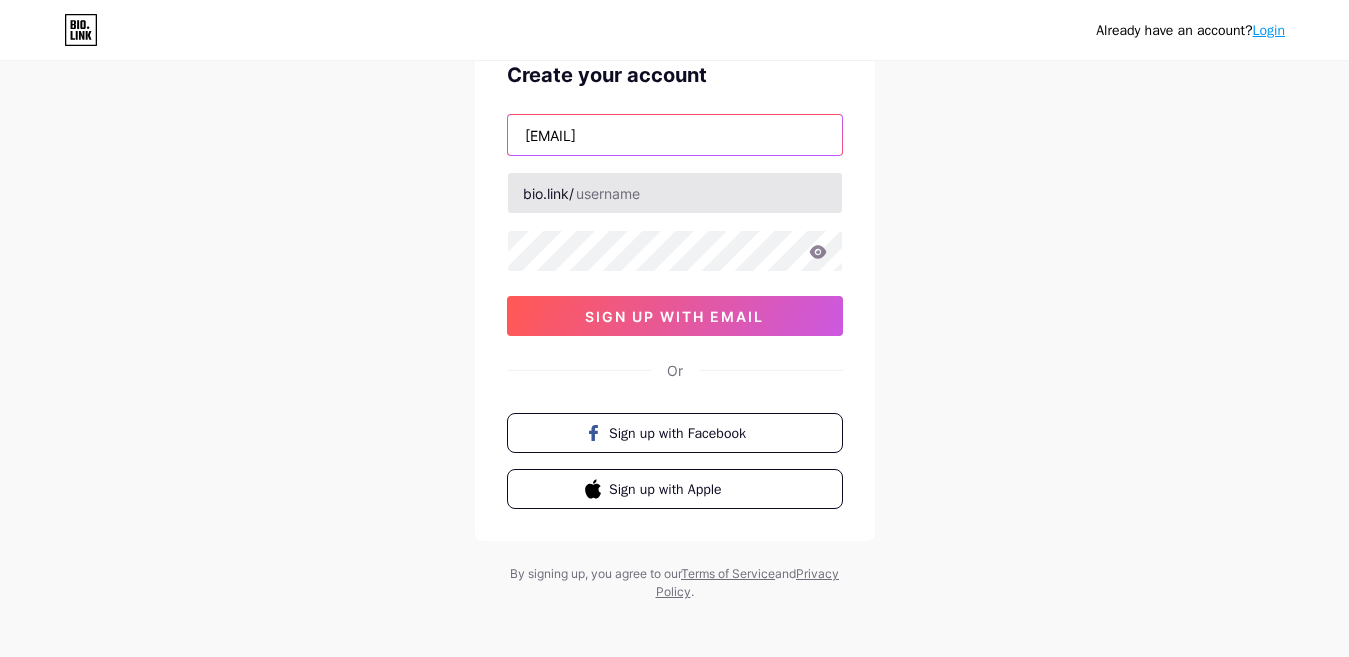 type on "[EMAIL]" 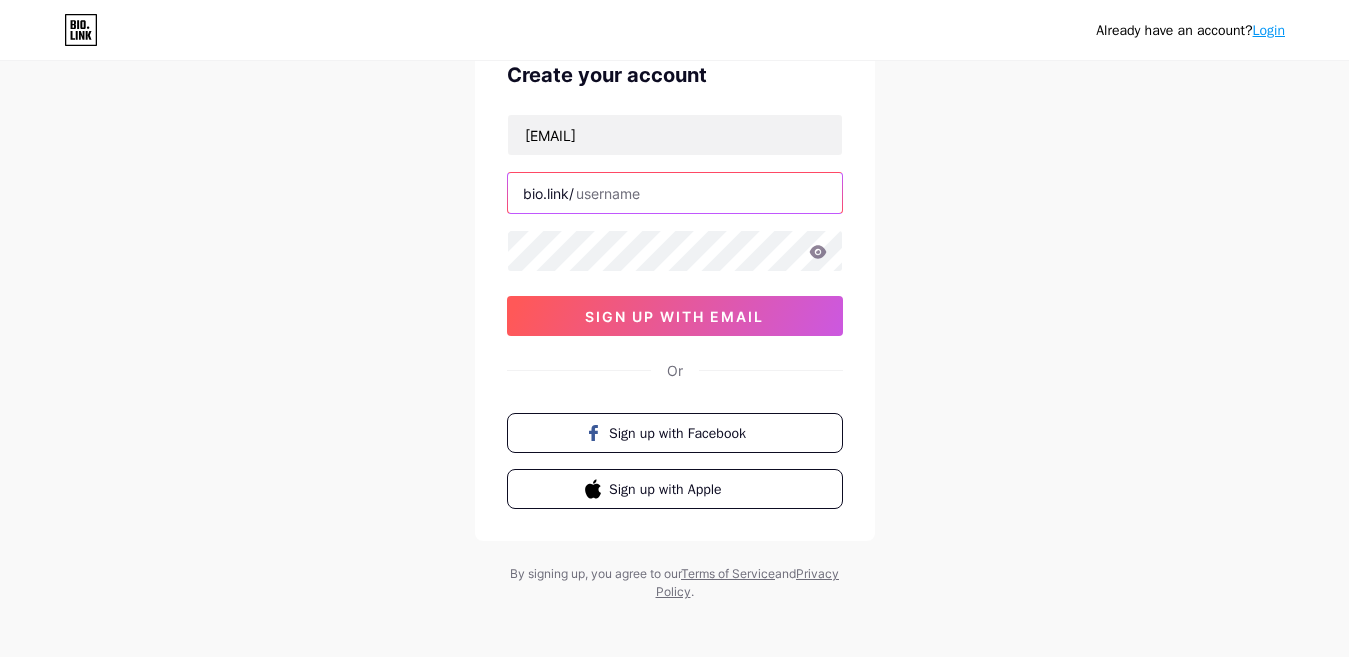 click at bounding box center (675, 193) 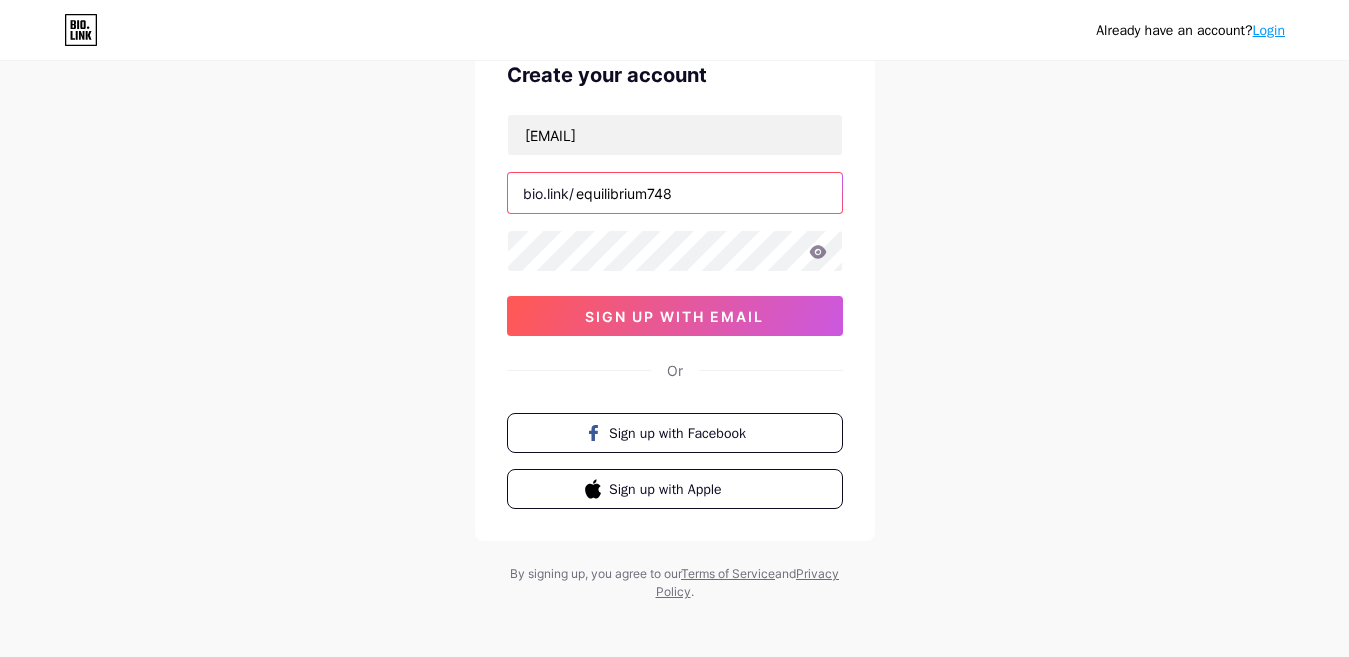 type on "equilibrium748" 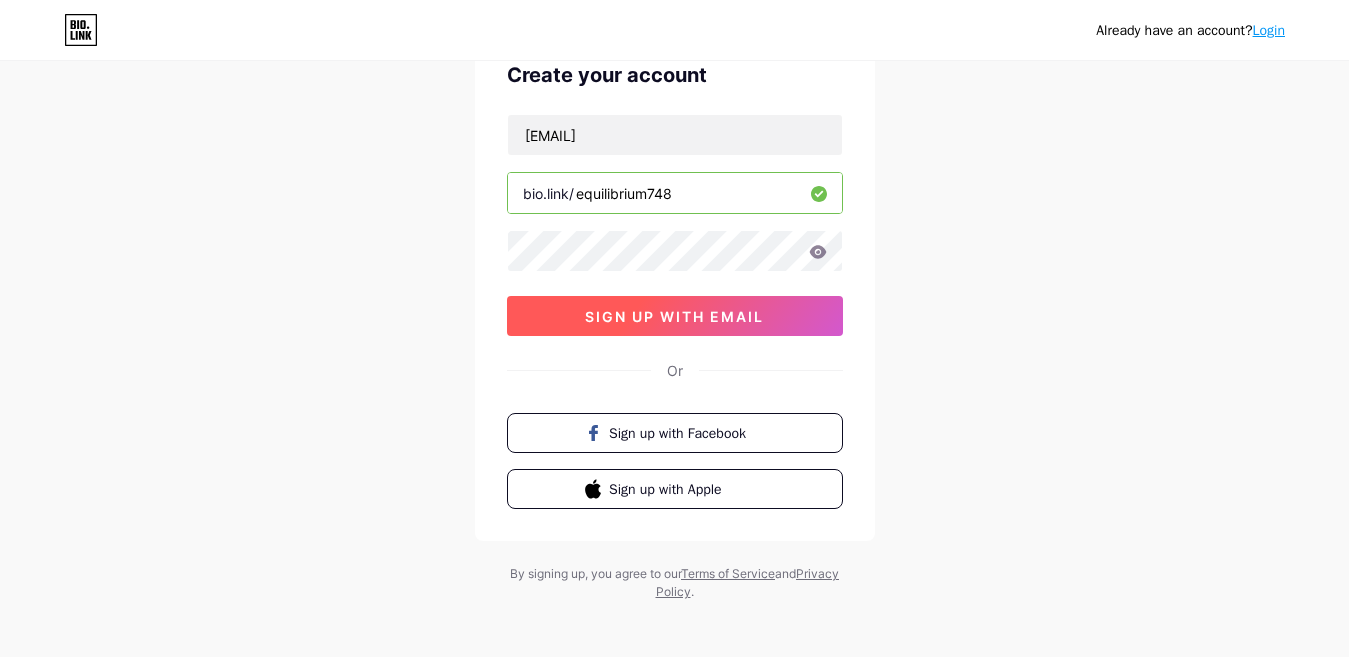 click on "sign up with email" at bounding box center [675, 316] 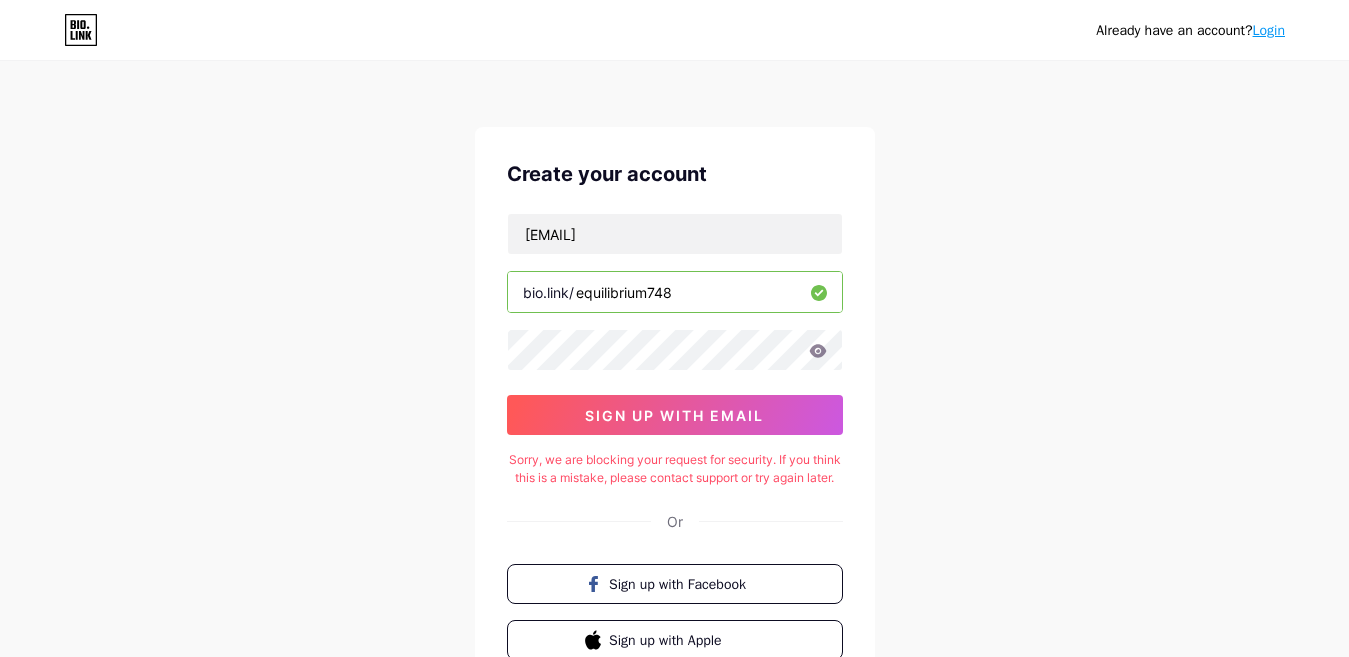 scroll, scrollTop: 0, scrollLeft: 0, axis: both 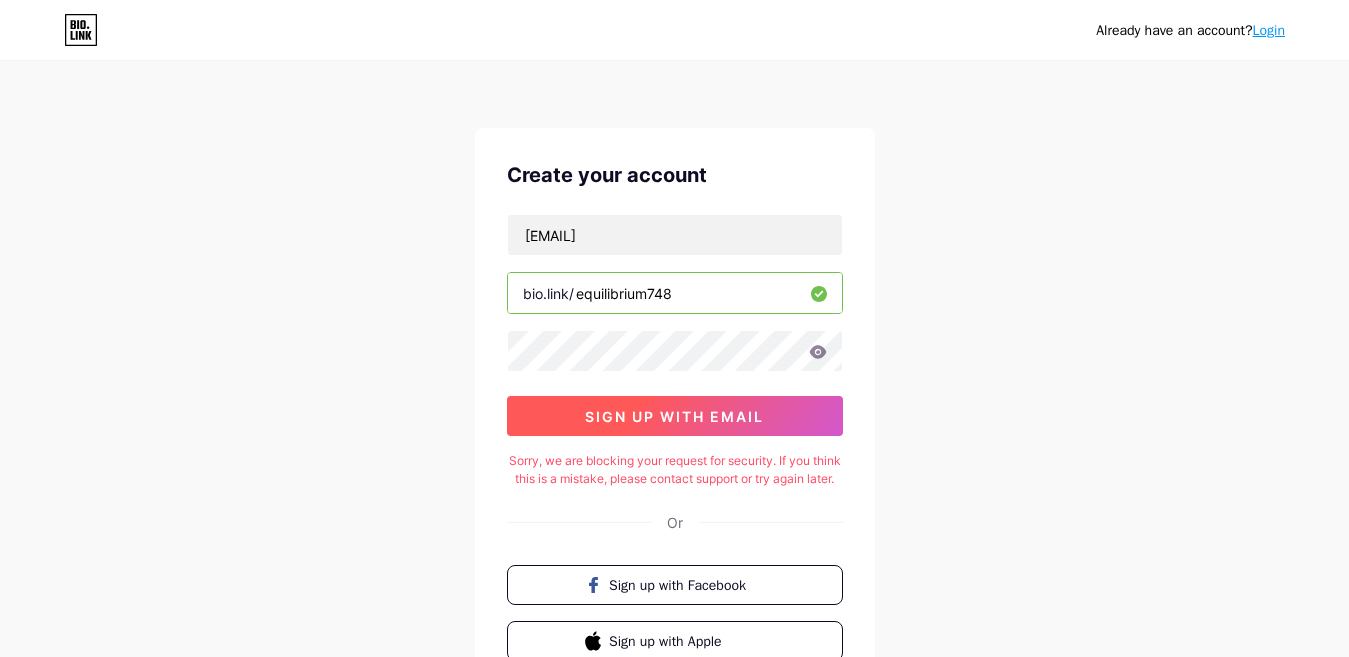 click on "sign up with email" at bounding box center (675, 416) 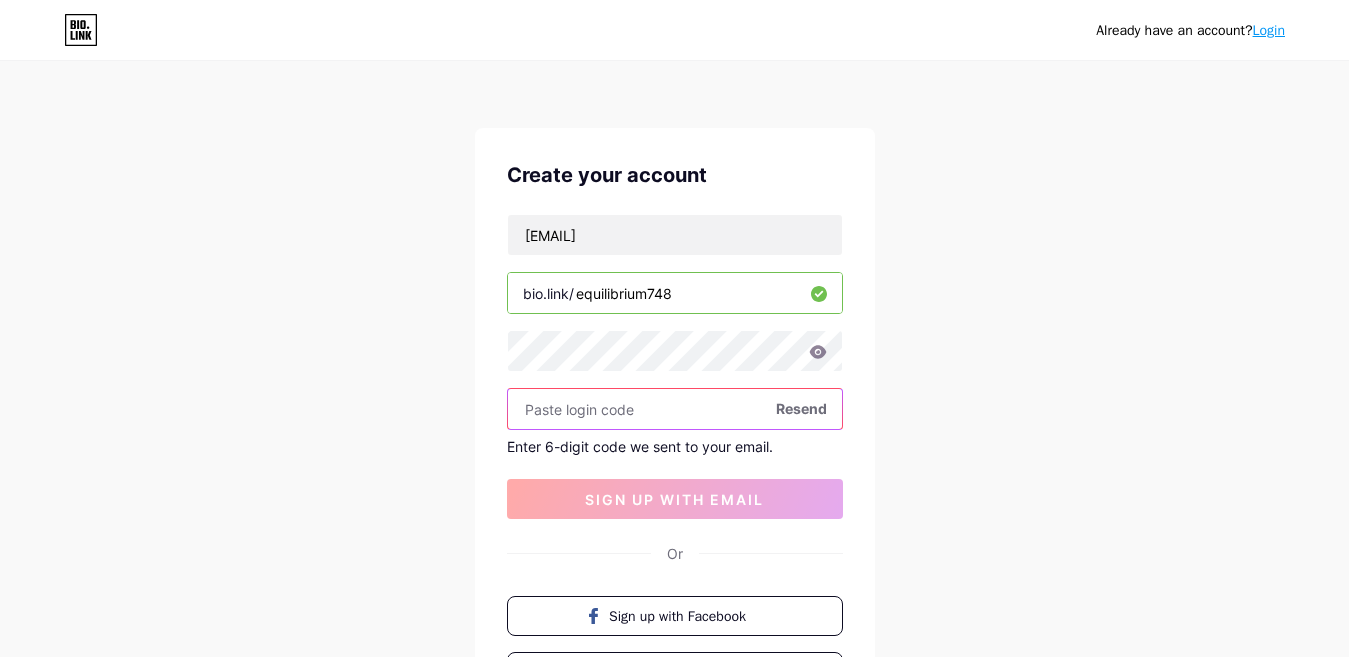 paste on "Welcome!123" 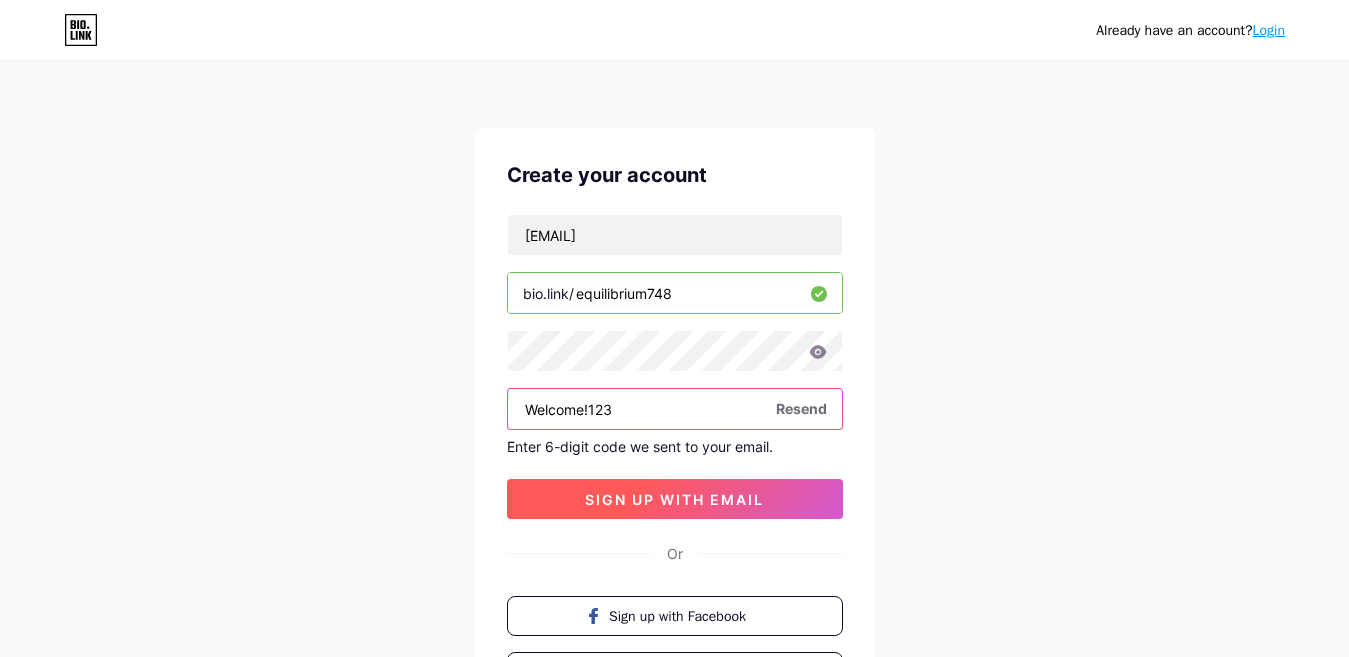 type on "Welcome!123" 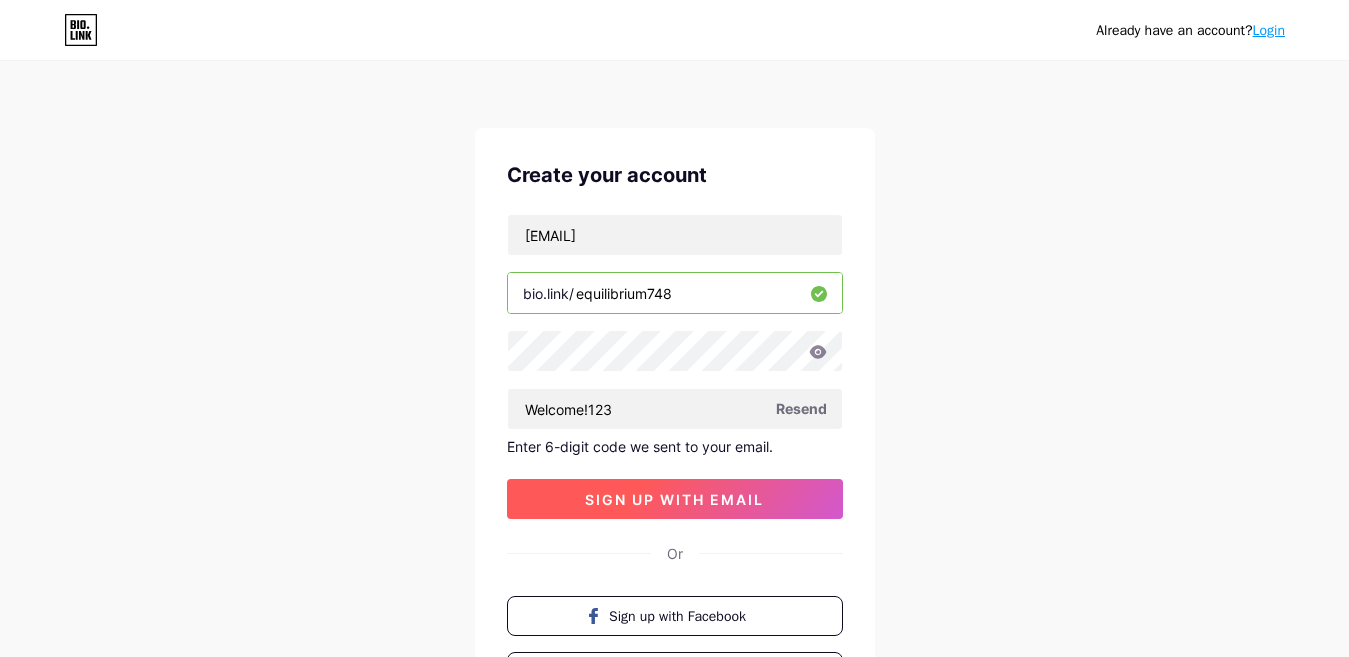 click on "sign up with email" at bounding box center [674, 499] 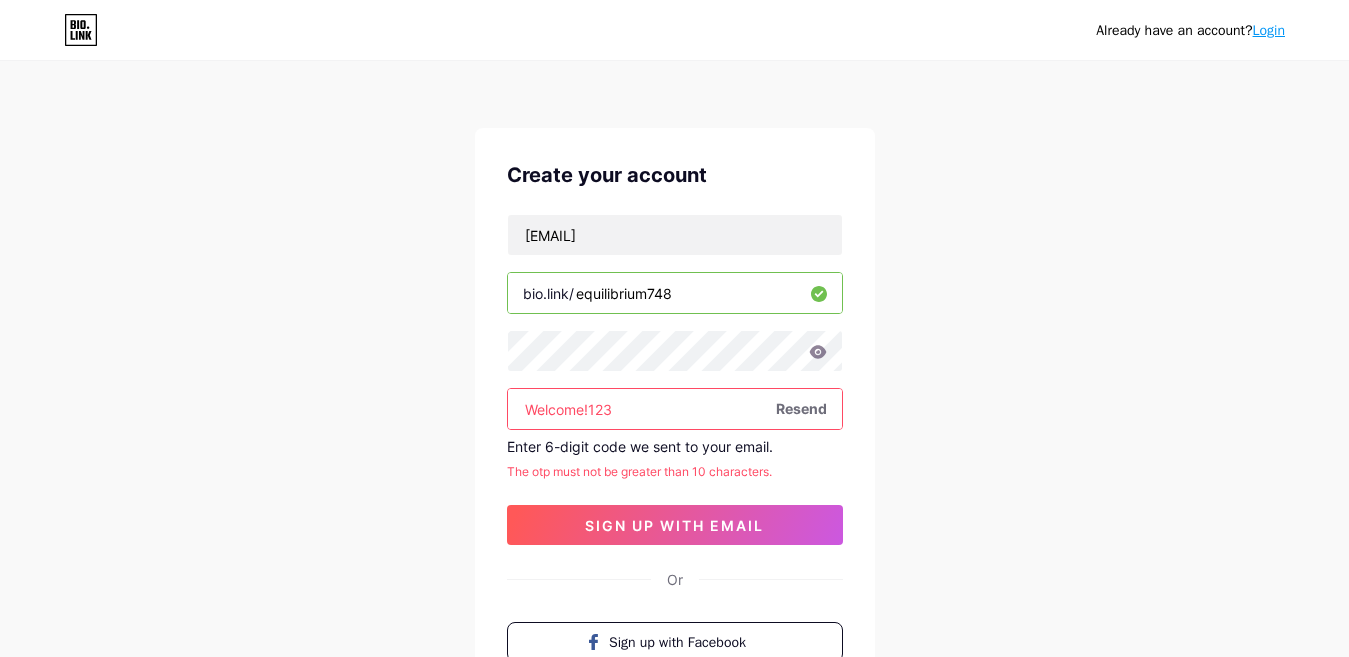 drag, startPoint x: 665, startPoint y: 414, endPoint x: 445, endPoint y: 441, distance: 221.65062 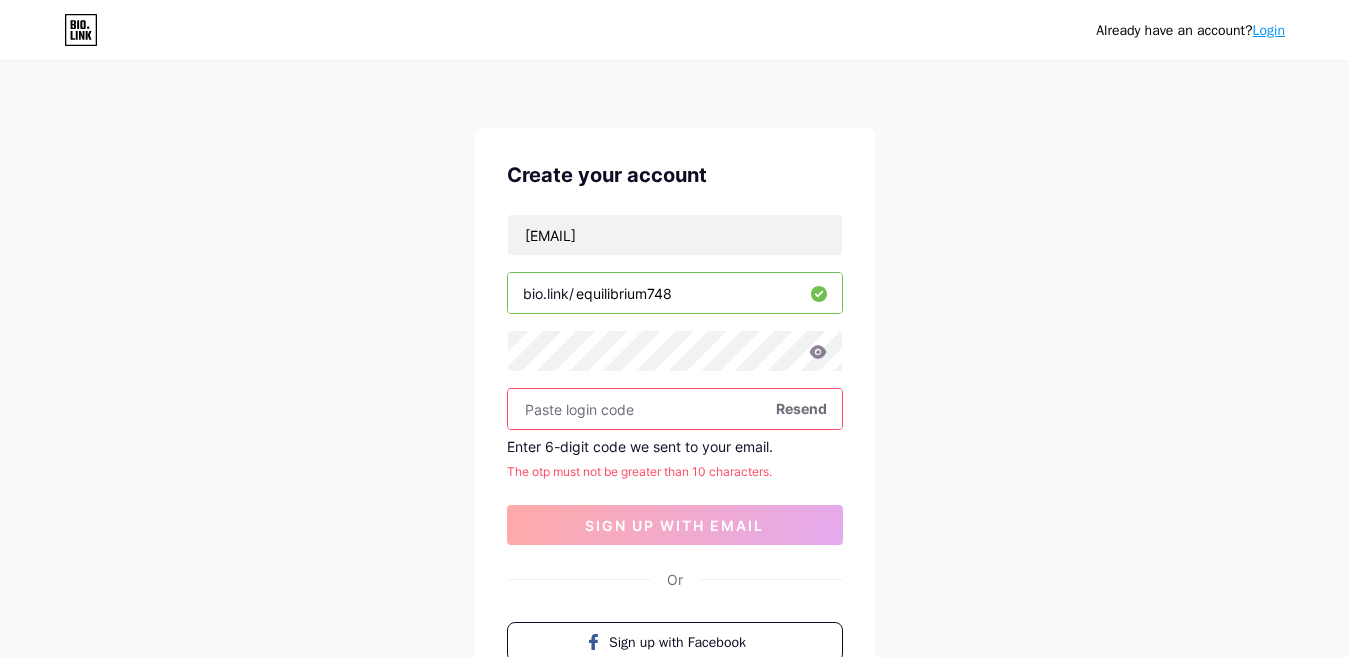 paste on "[POSTAL_CODE]" 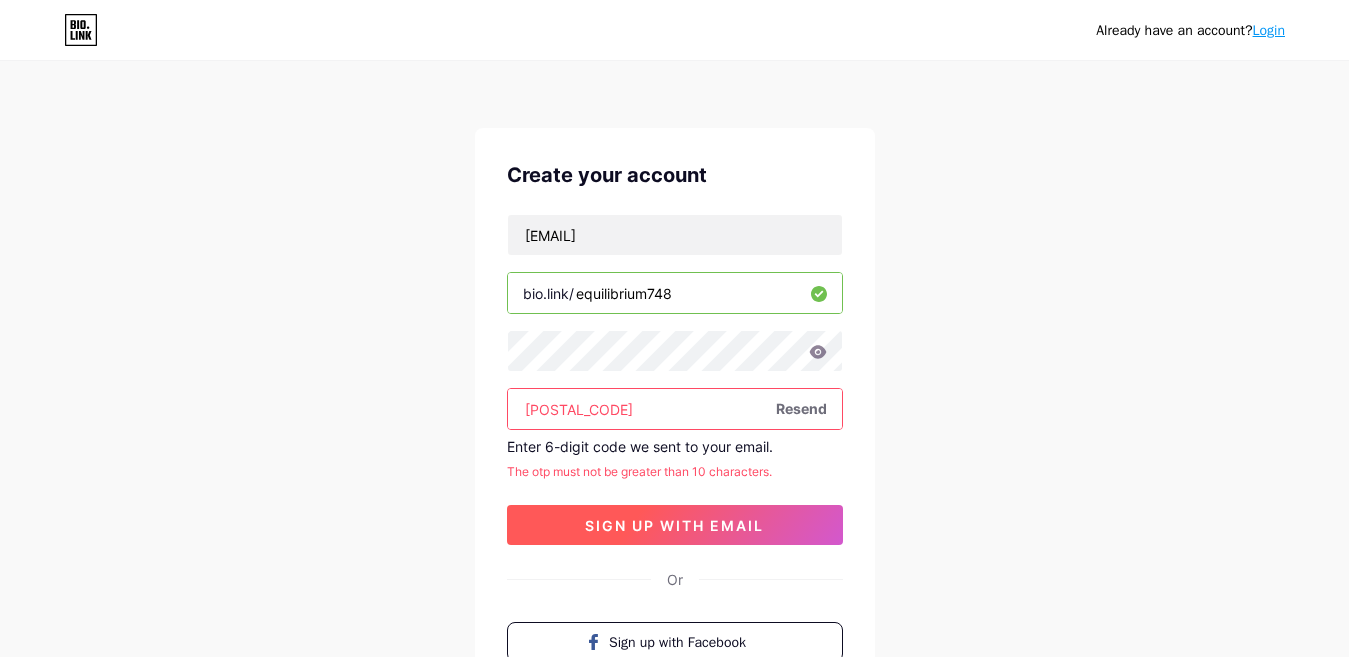 type on "[POSTAL_CODE]" 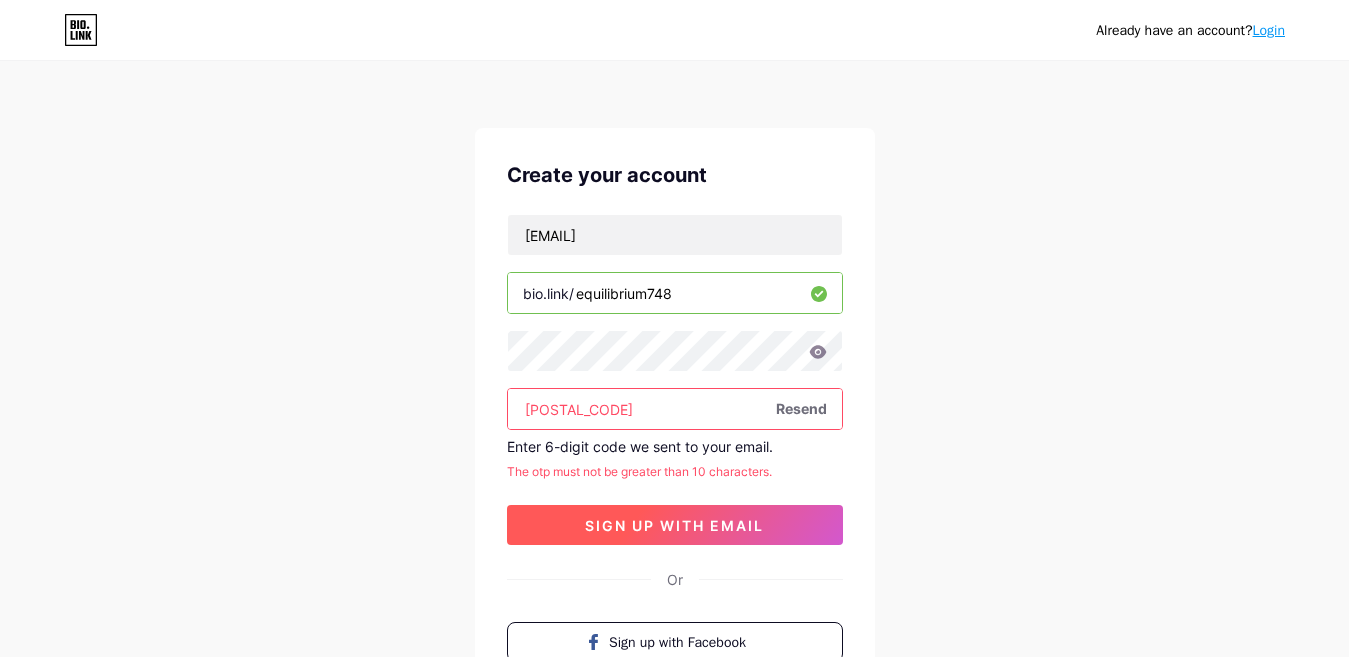 click on "sign up with email" at bounding box center [675, 525] 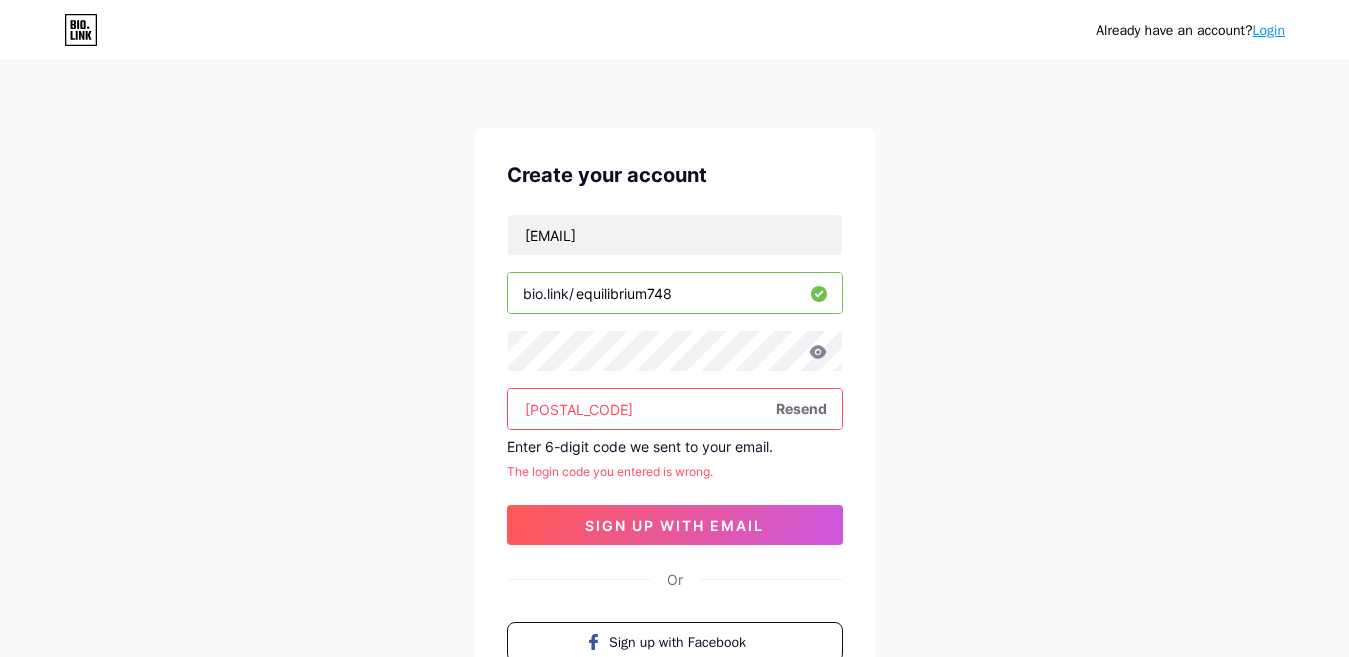 drag, startPoint x: 620, startPoint y: 421, endPoint x: 471, endPoint y: 450, distance: 151.79591 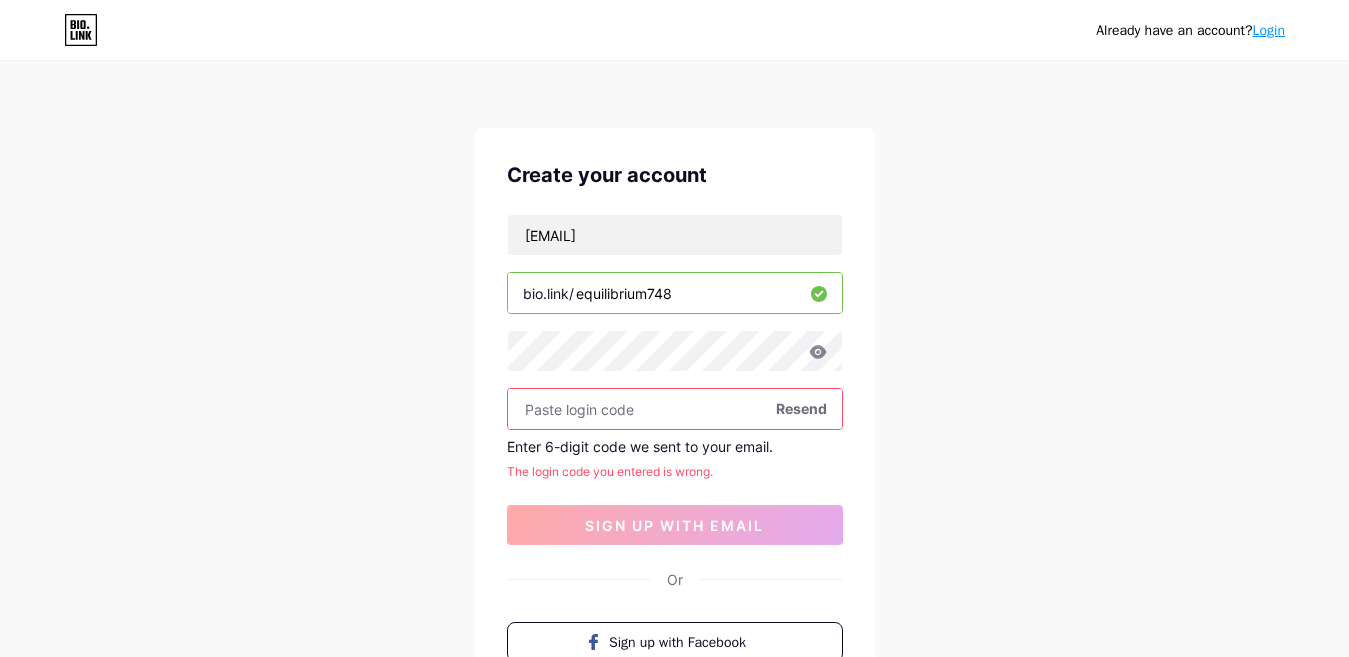 paste on "[POSTAL_CODE]" 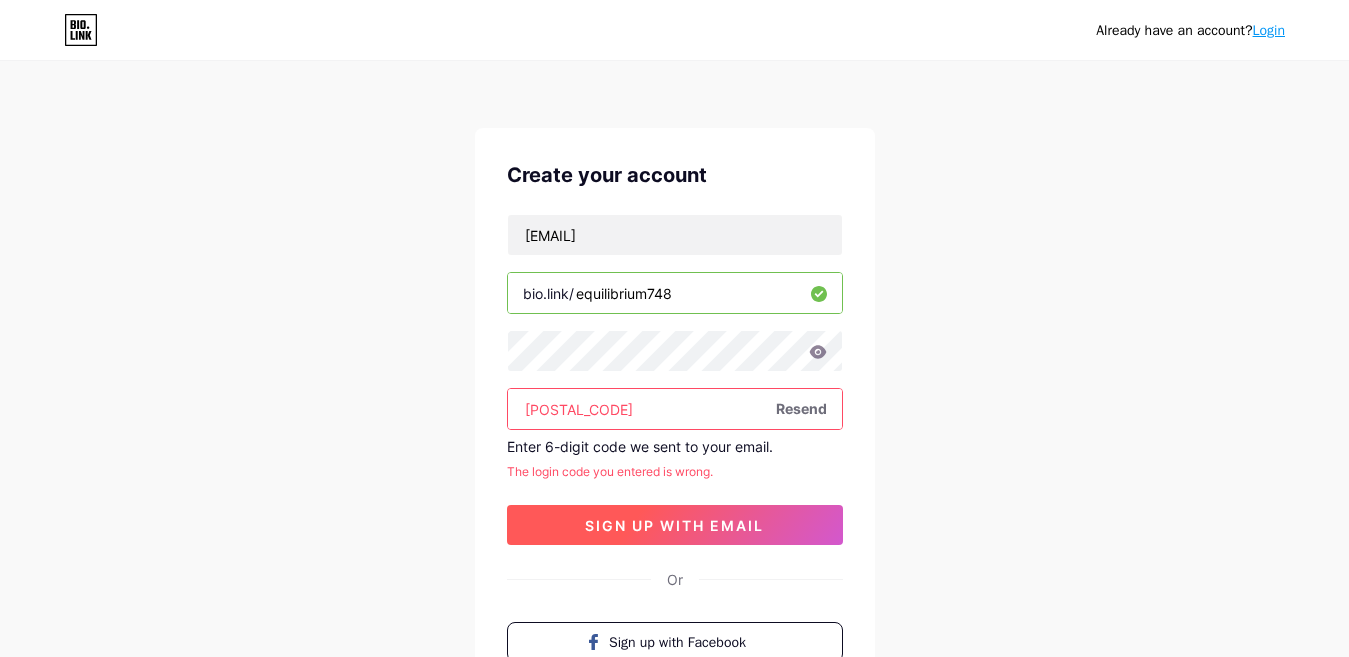type on "[POSTAL_CODE]" 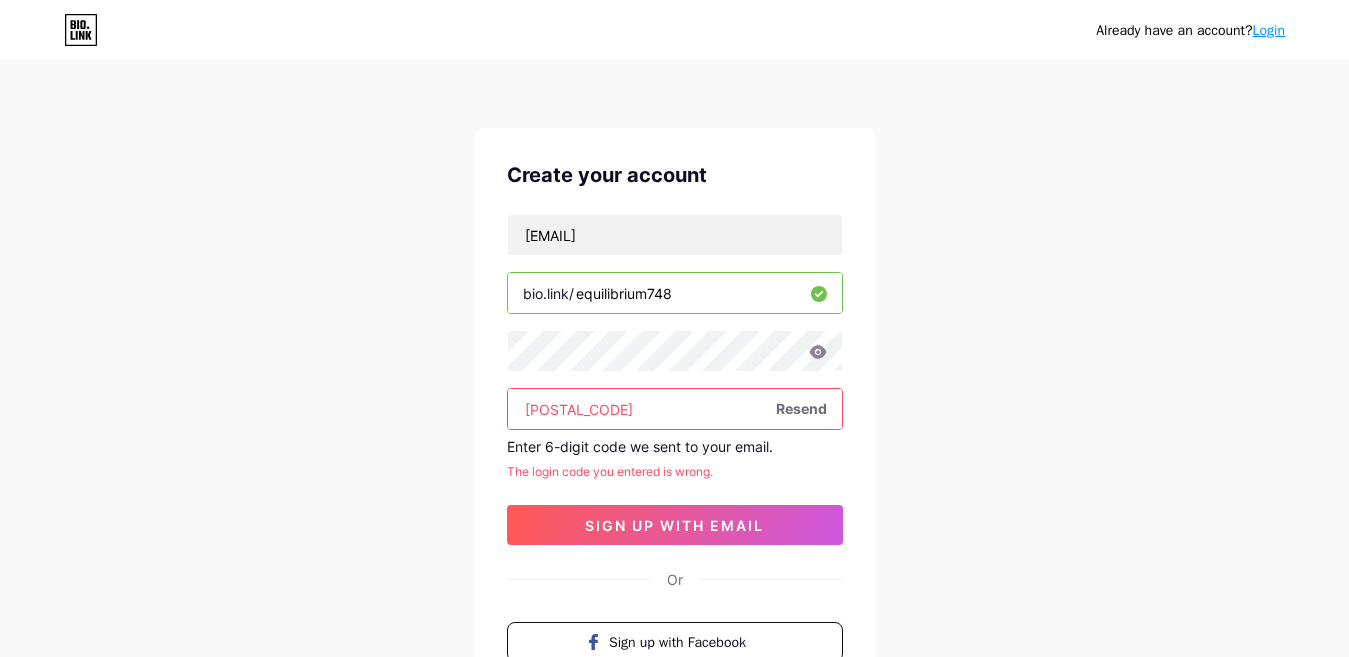 click on "sign up with email" at bounding box center (675, 525) 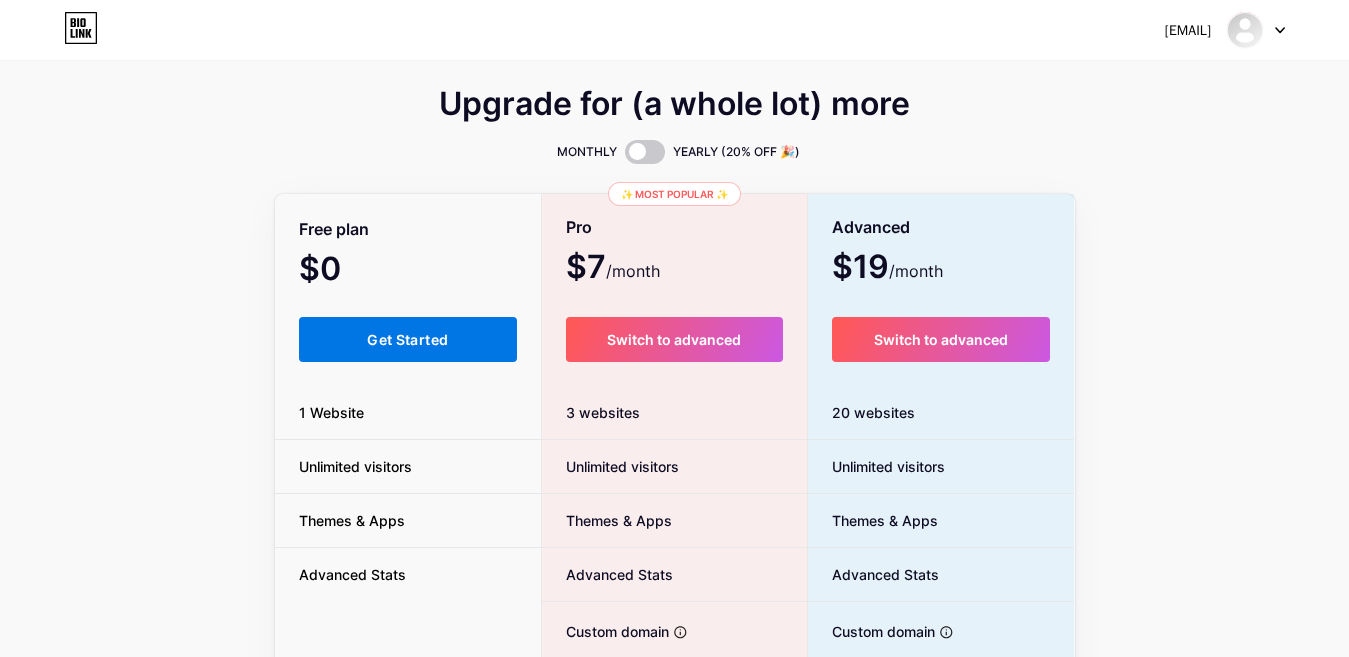 click on "Get Started" at bounding box center (407, 339) 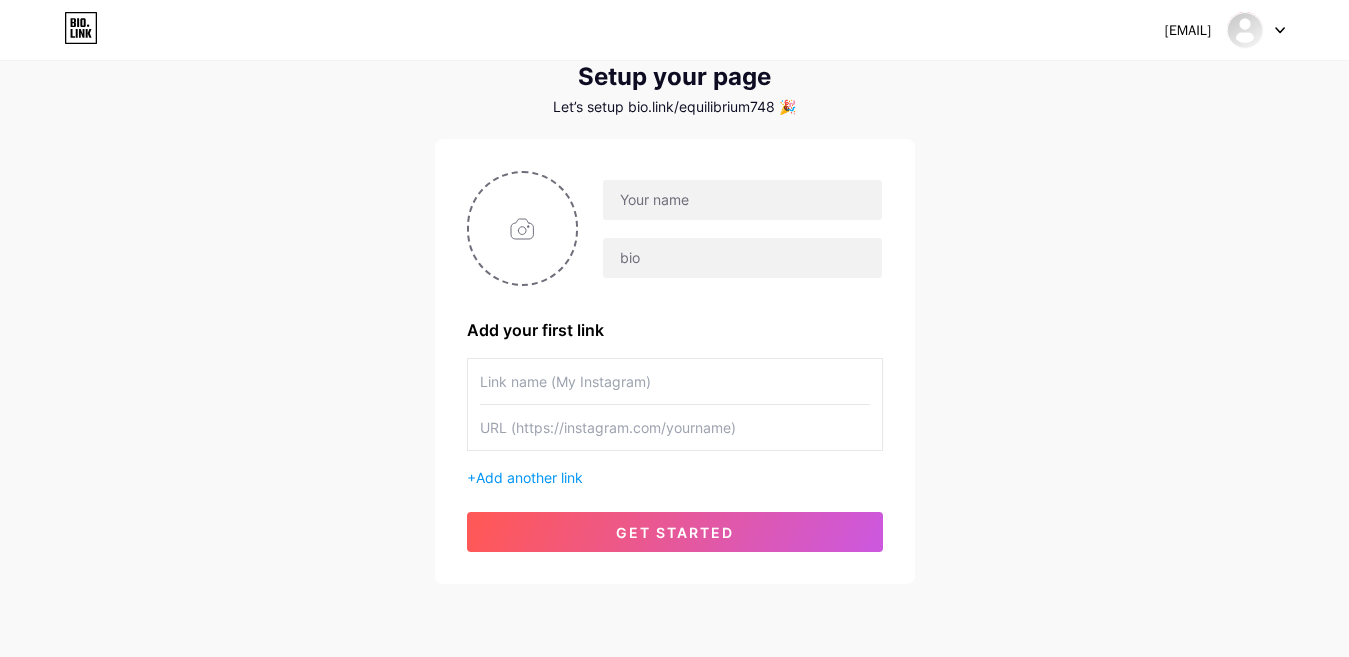 scroll, scrollTop: 100, scrollLeft: 0, axis: vertical 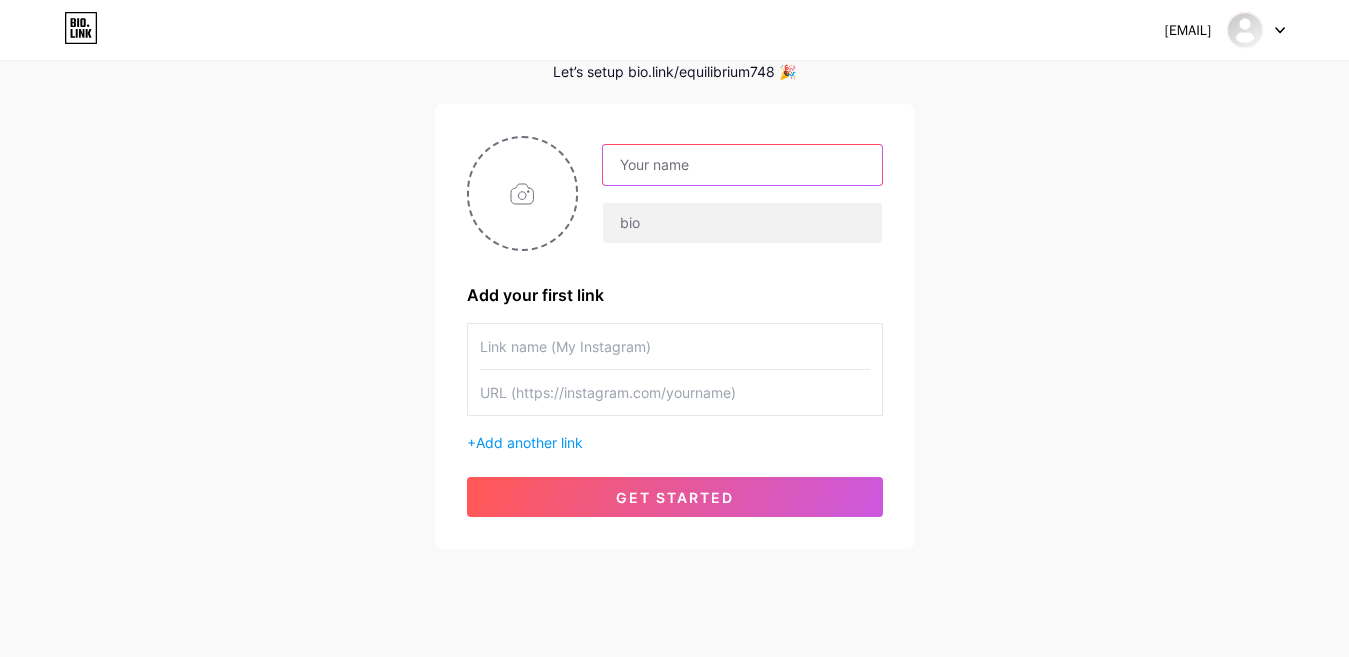 click at bounding box center [742, 165] 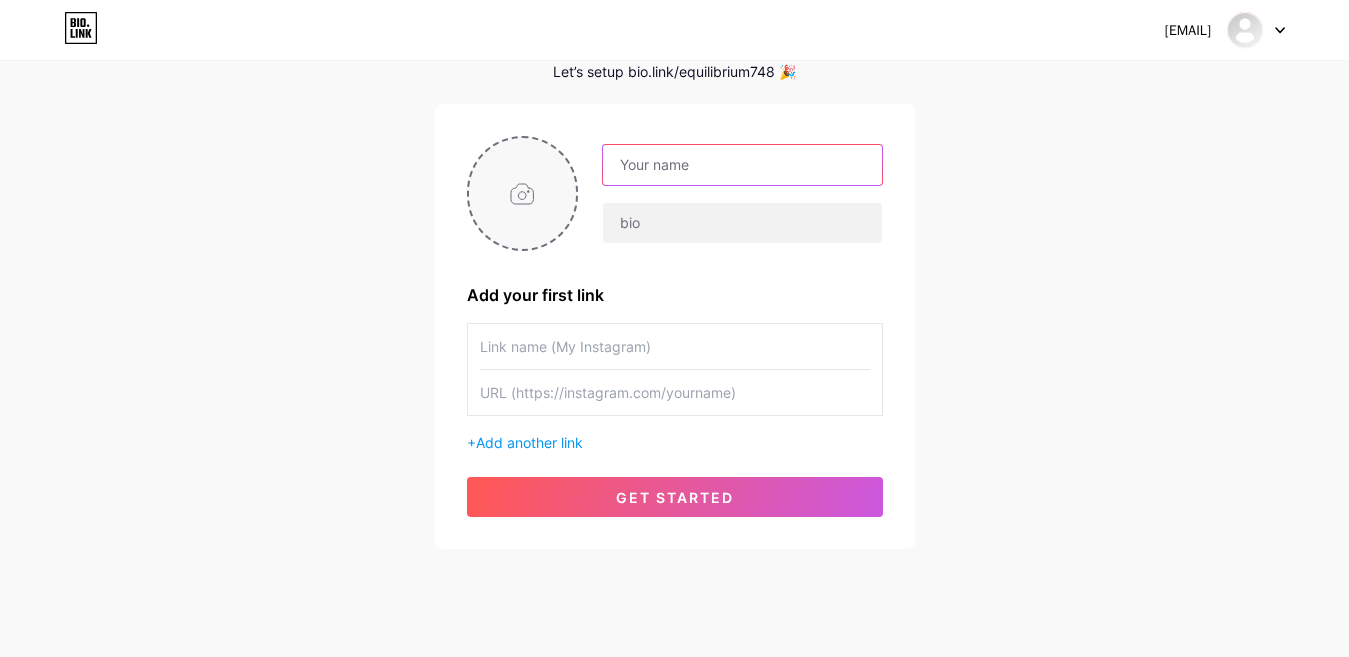 paste on "Equilibrium Mental Health and Wellness" 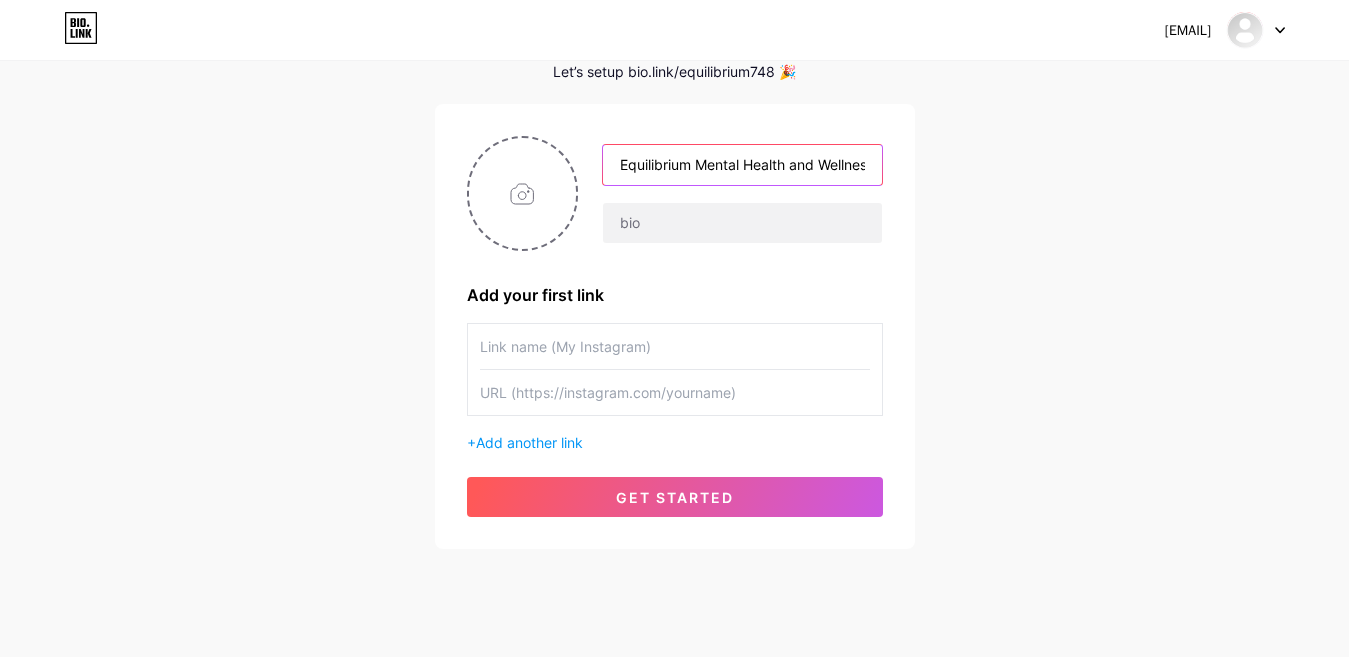 scroll, scrollTop: 0, scrollLeft: 20, axis: horizontal 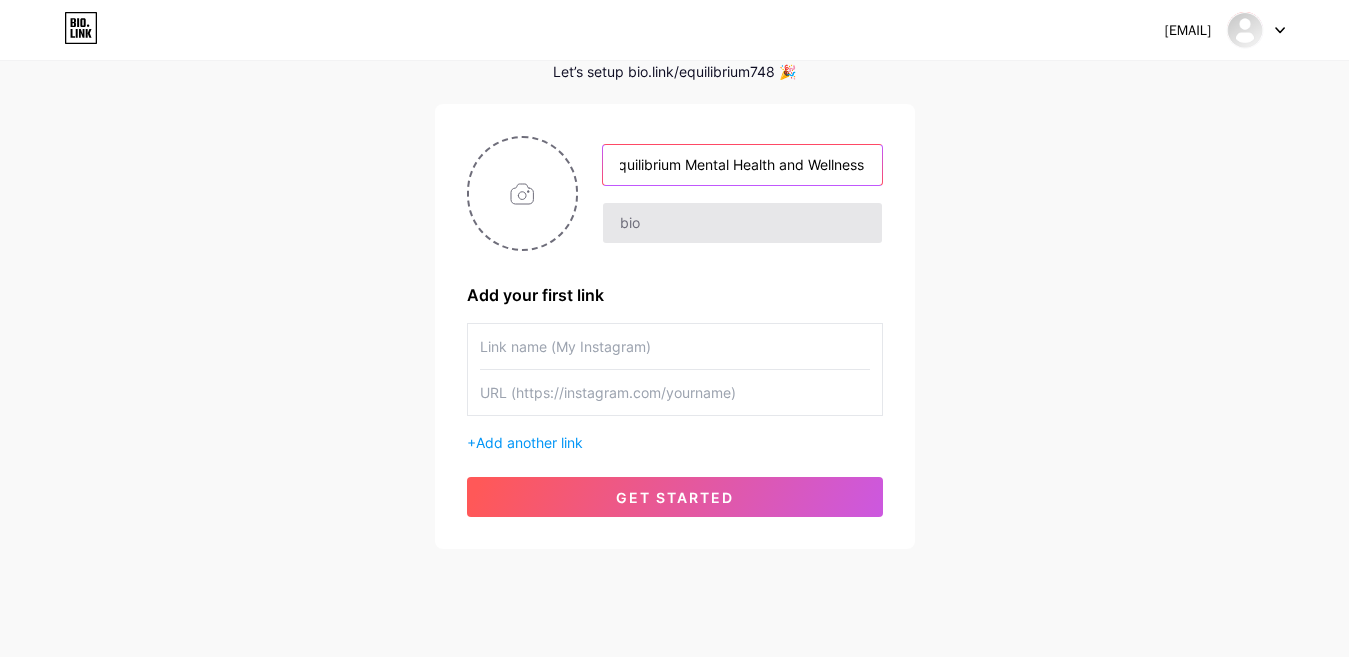 type on "Equilibrium Mental Health and Wellness" 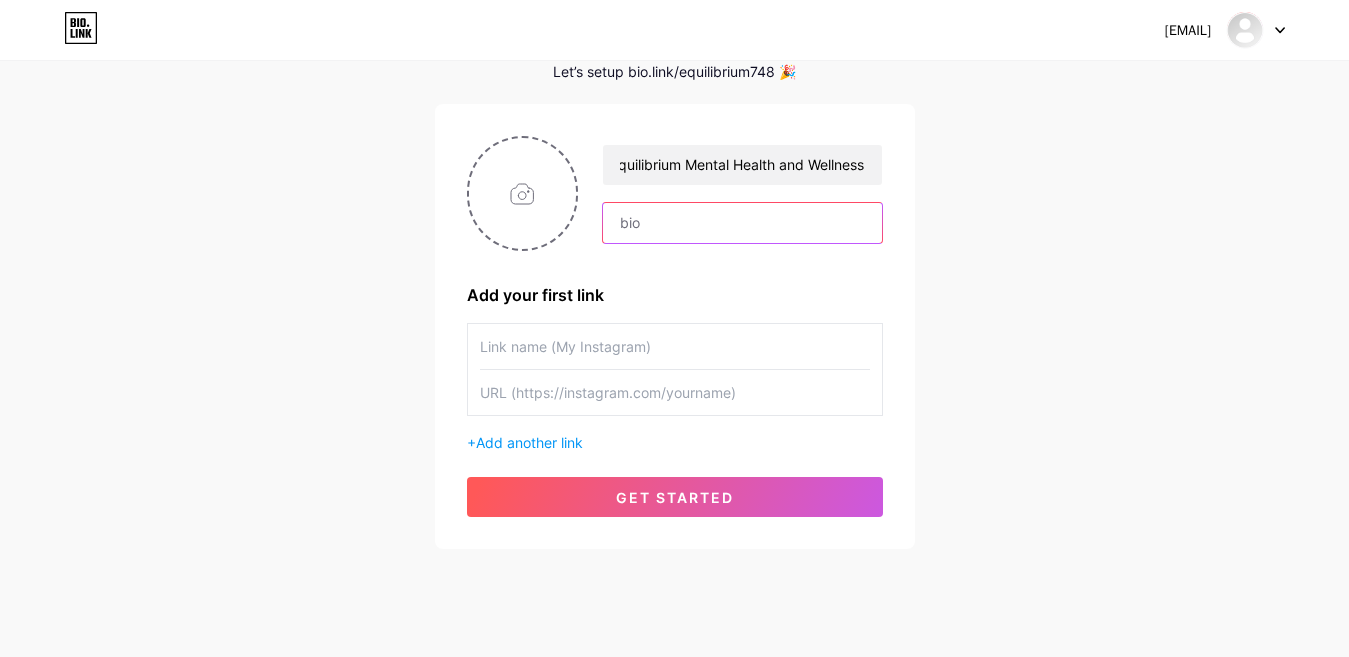 scroll, scrollTop: 0, scrollLeft: 0, axis: both 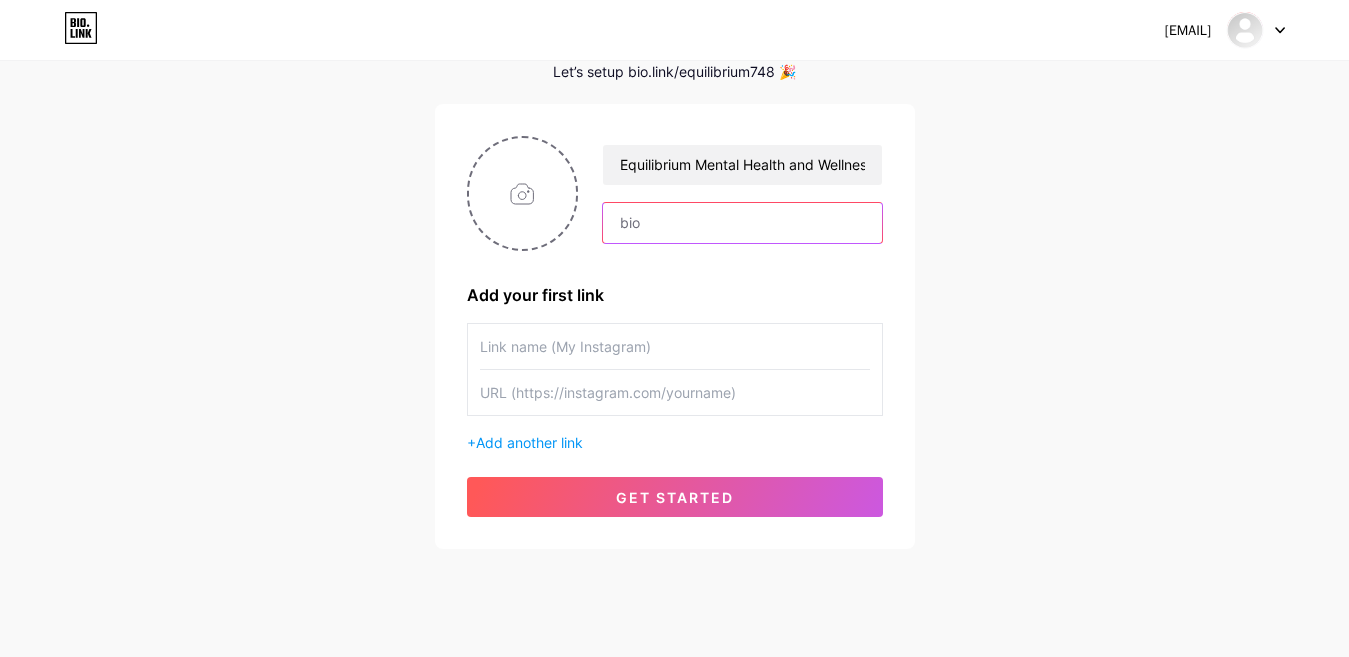 click at bounding box center [742, 223] 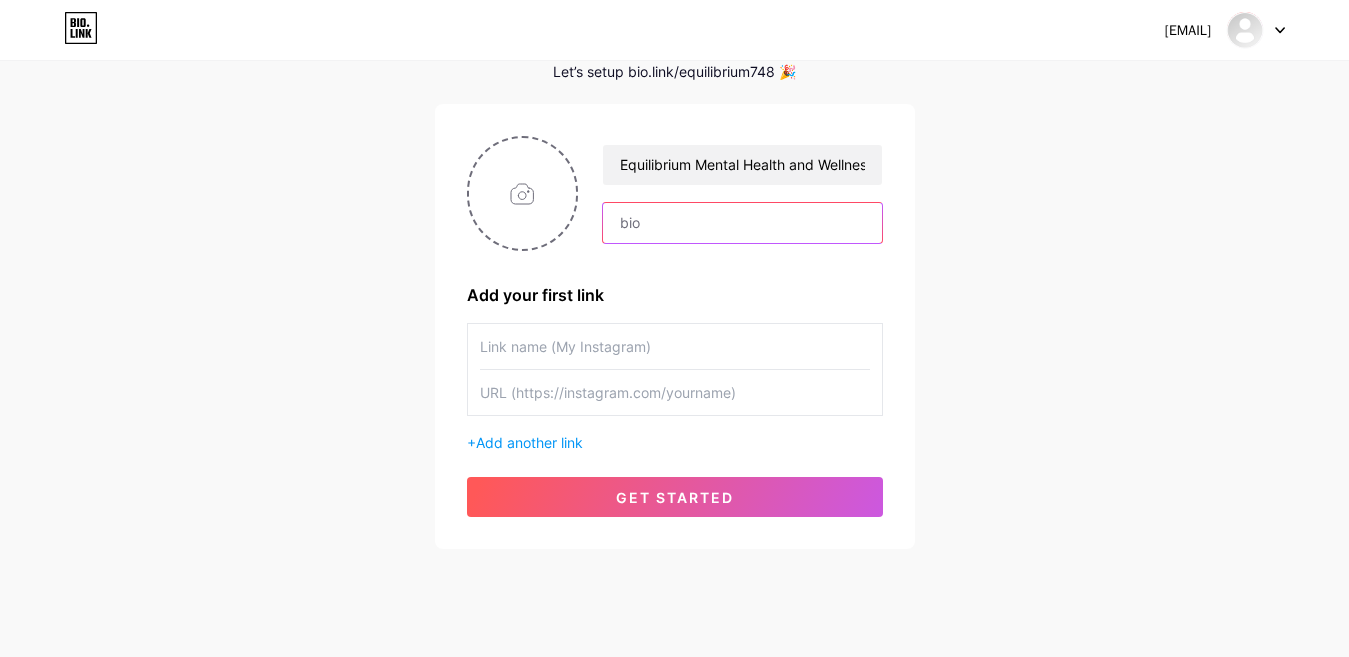 paste on "Address: [NUMBER] [STREET] [NUMBER] Floor, [CITY], [STATE], Canada [POSTAL_CODE]  Phone Number: [PHONE]  URL: http://www.equilibrium.care/  Description: Equilibrium Mental Health and Wellness is a centre for people navigating challenges with emotion regulation—like borderline personality disorder, trauma, eating disorders, anxiety, and depression. We offer structured approaches like DBT and CBT, as well as more integrative therapies. Whether you're seeking help for a specific diagnosis or simply want to build a more s" 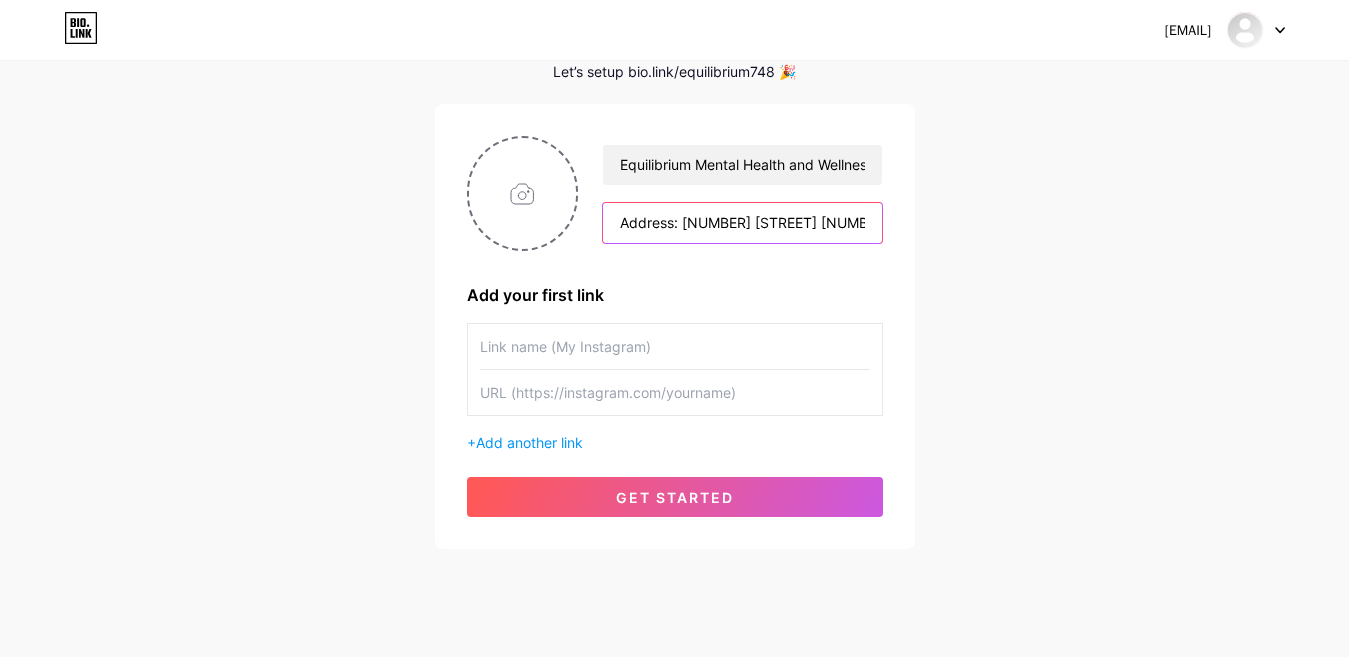 scroll, scrollTop: 0, scrollLeft: 3174, axis: horizontal 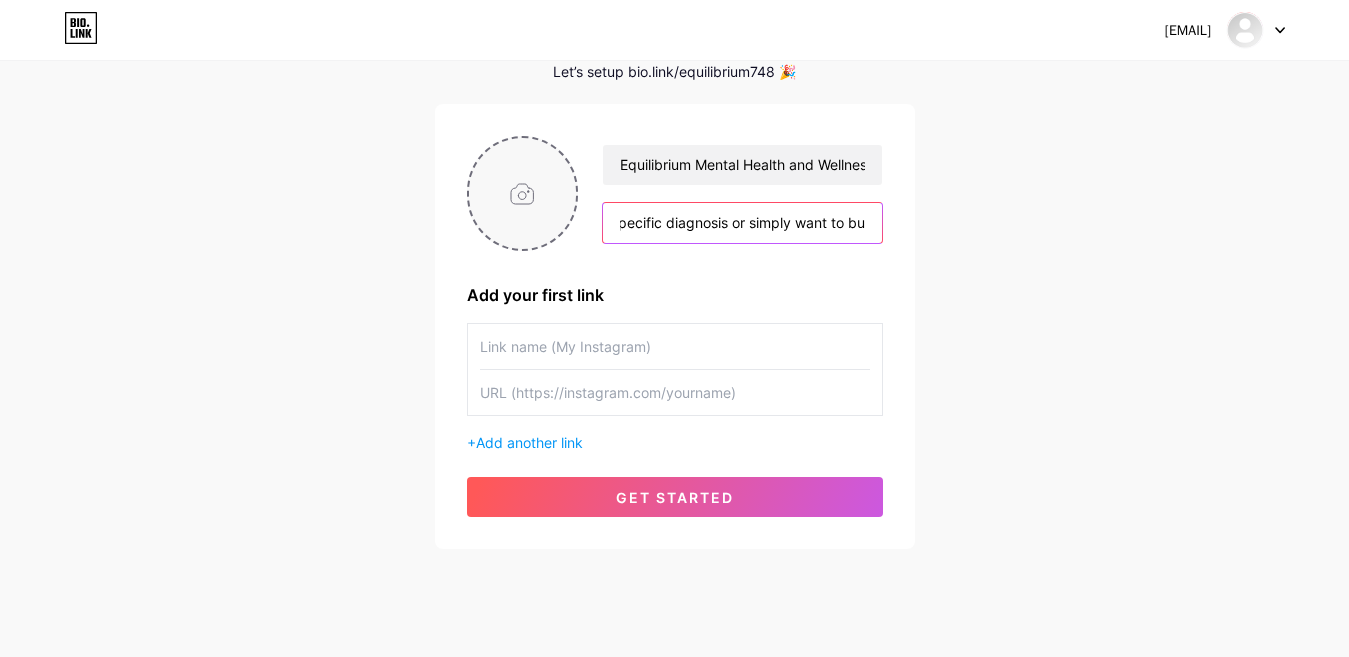 type on "Address: [NUMBER] [STREET] [NUMBER] Floor, [CITY], [STATE], Canada [POSTAL_CODE]  Phone Number: [PHONE]  URL: http://www.equilibrium.care/  Description: Equilibrium Mental Health and Wellness is a centre for people navigating challenges with emotion regulation—like borderline personality disorder, trauma, eating disorders, anxiety, and depression. We offer structured approaches like DBT and CBT, as well as more integrative therapies. Whether you're seeking help for a specific diagnosis or simply want to build a more s" 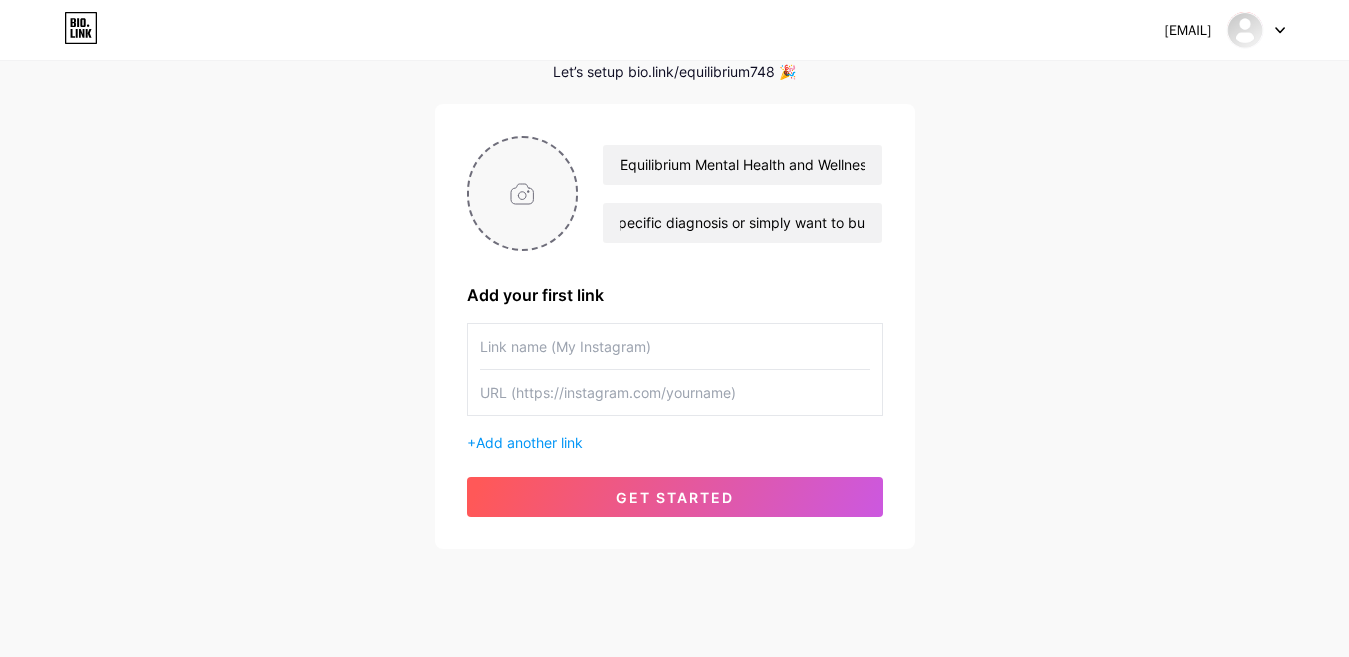 click at bounding box center [523, 193] 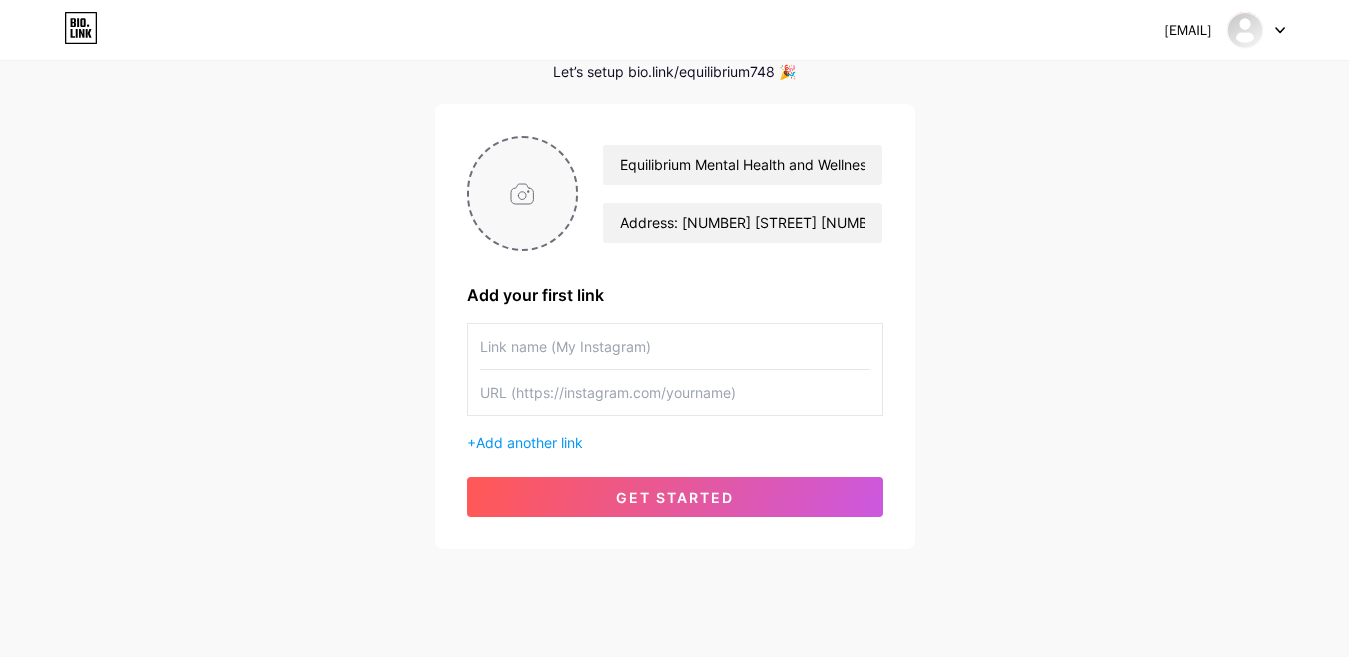 type on "C:\fakepath\logo.png" 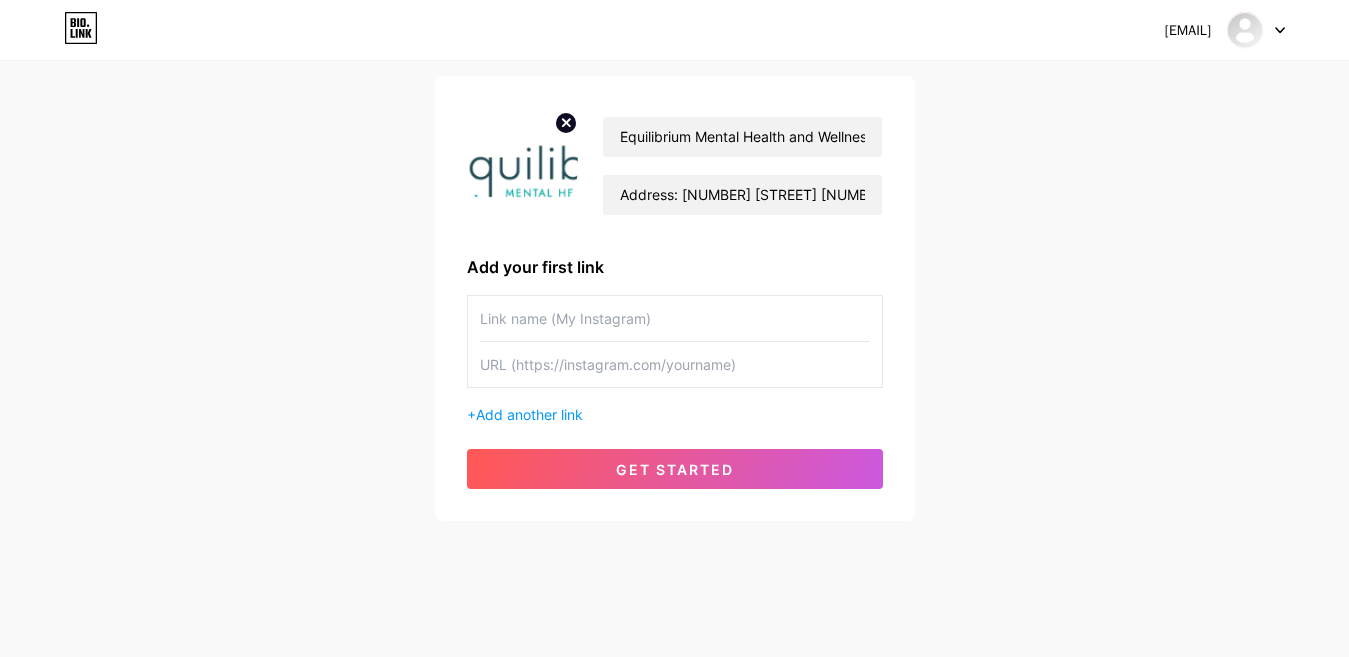 scroll, scrollTop: 136, scrollLeft: 0, axis: vertical 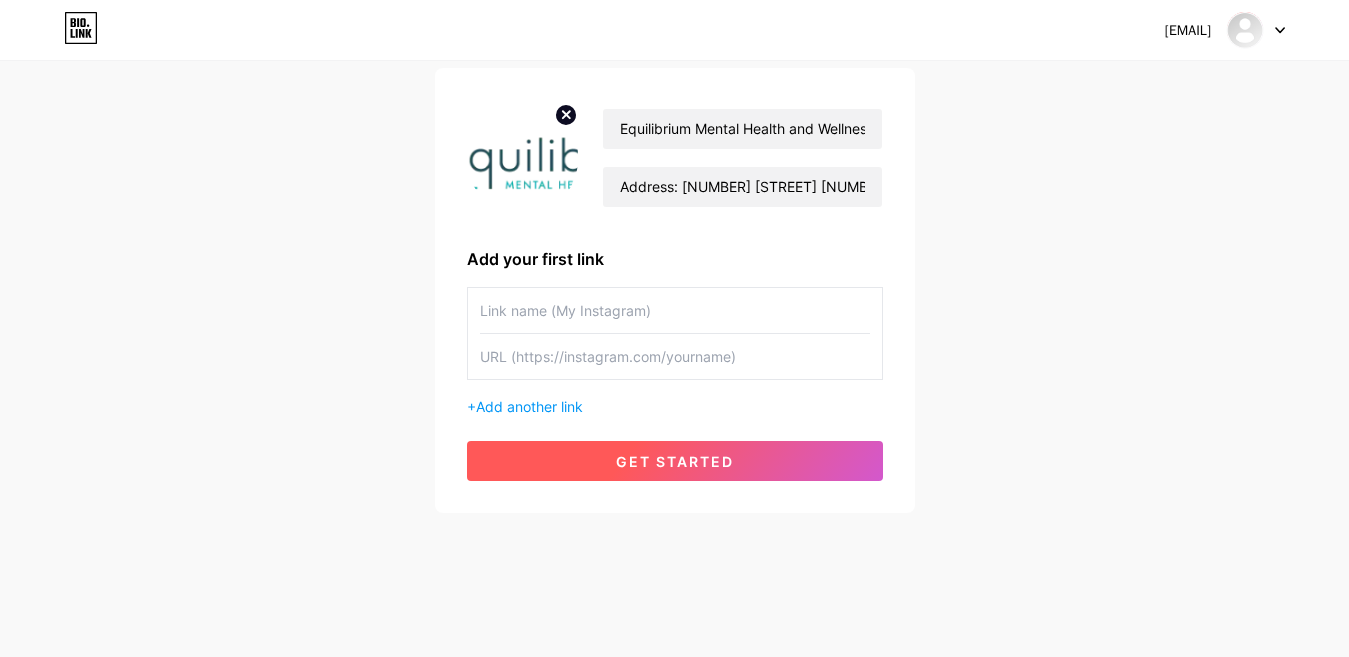 click on "get started" at bounding box center (675, 461) 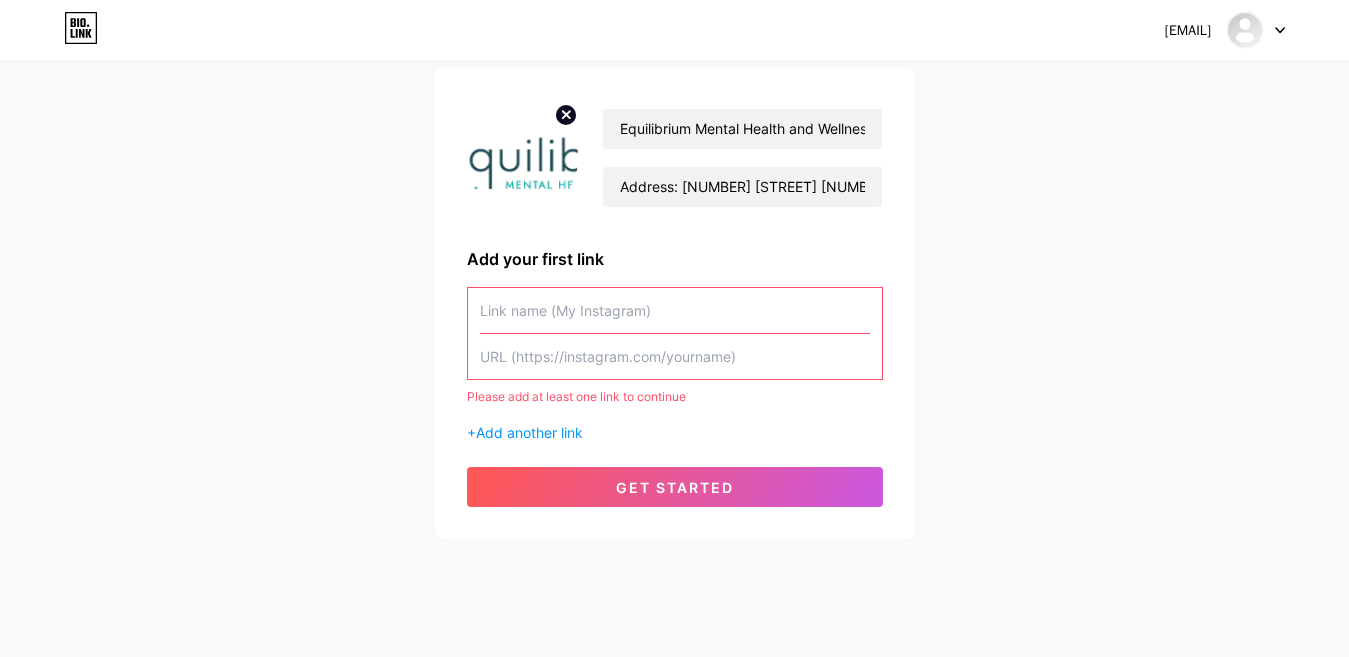 click at bounding box center (675, 310) 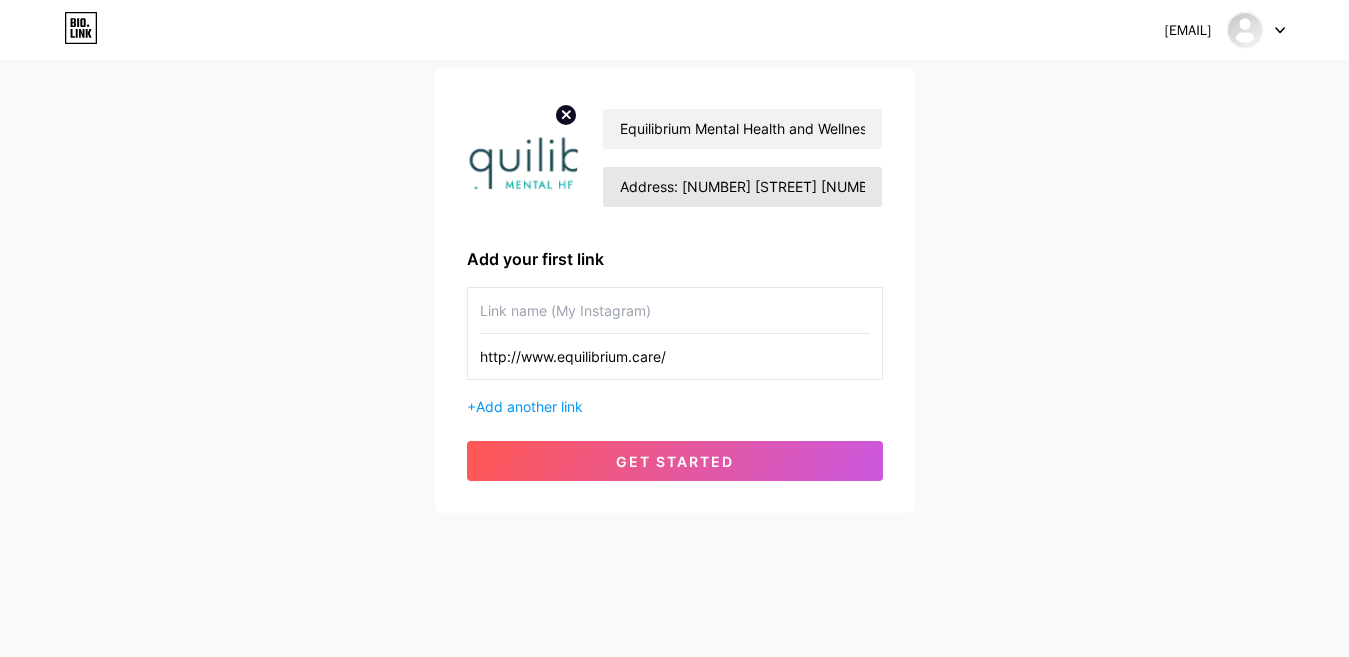 type on "http://www.equilibrium.care/" 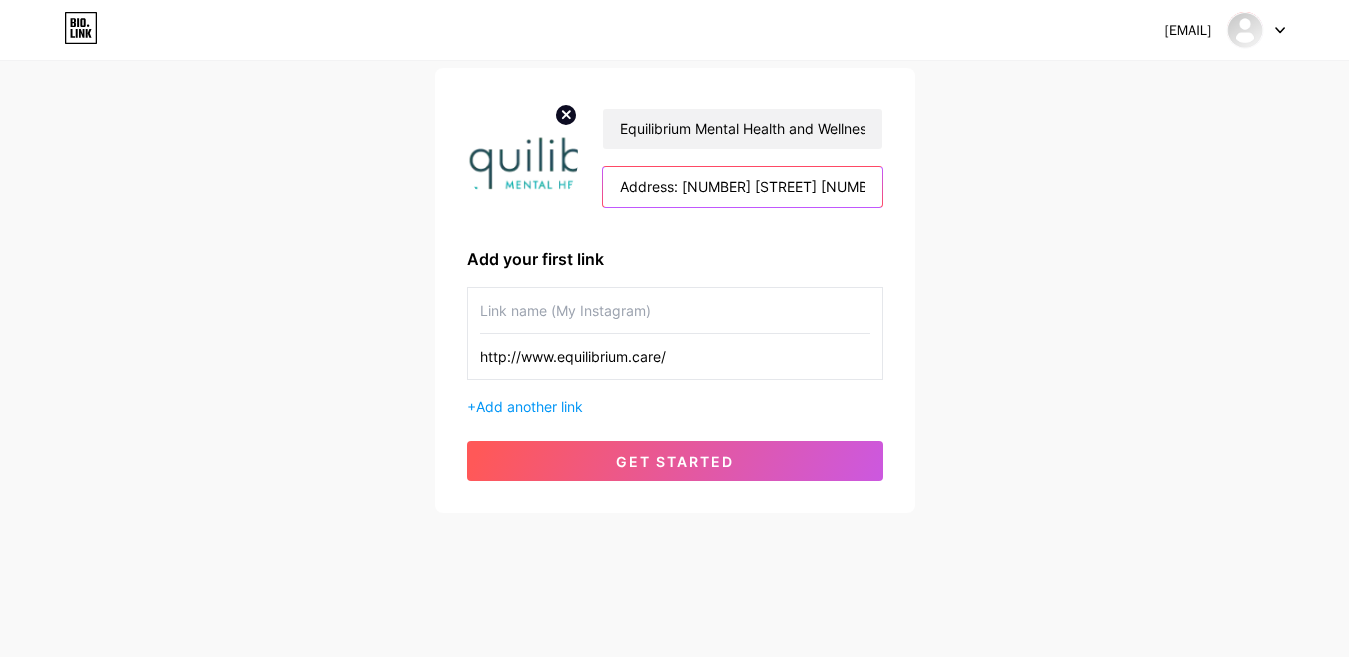 click on "Address: [NUMBER] [STREET] [NUMBER] Floor, [CITY], [STATE], Canada [POSTAL_CODE]  Phone Number: [PHONE]  URL: http://www.equilibrium.care/  Description: Equilibrium Mental Health and Wellness is a centre for people navigating challenges with emotion regulation—like borderline personality disorder, trauma, eating disorders, anxiety, and depression. We offer structured approaches like DBT and CBT, as well as more integrative therapies. Whether you're seeking help for a specific diagnosis or simply want to build a more s" at bounding box center (742, 187) 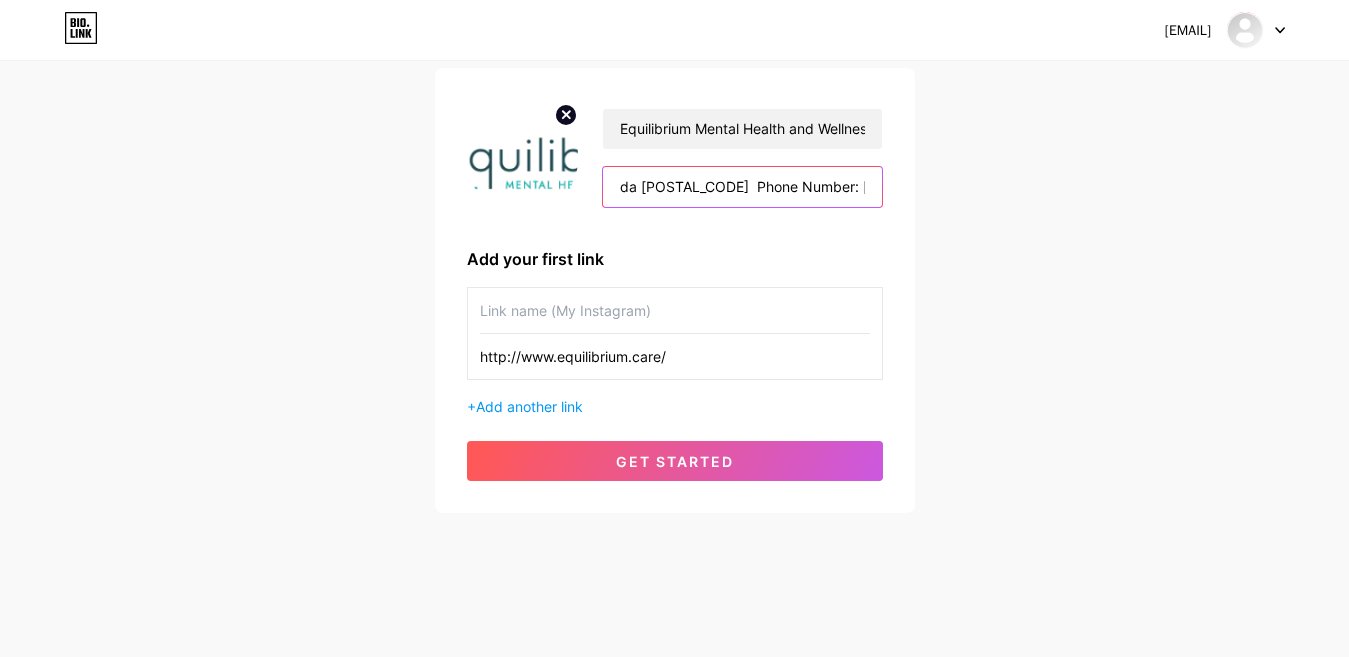 scroll, scrollTop: 0, scrollLeft: 465, axis: horizontal 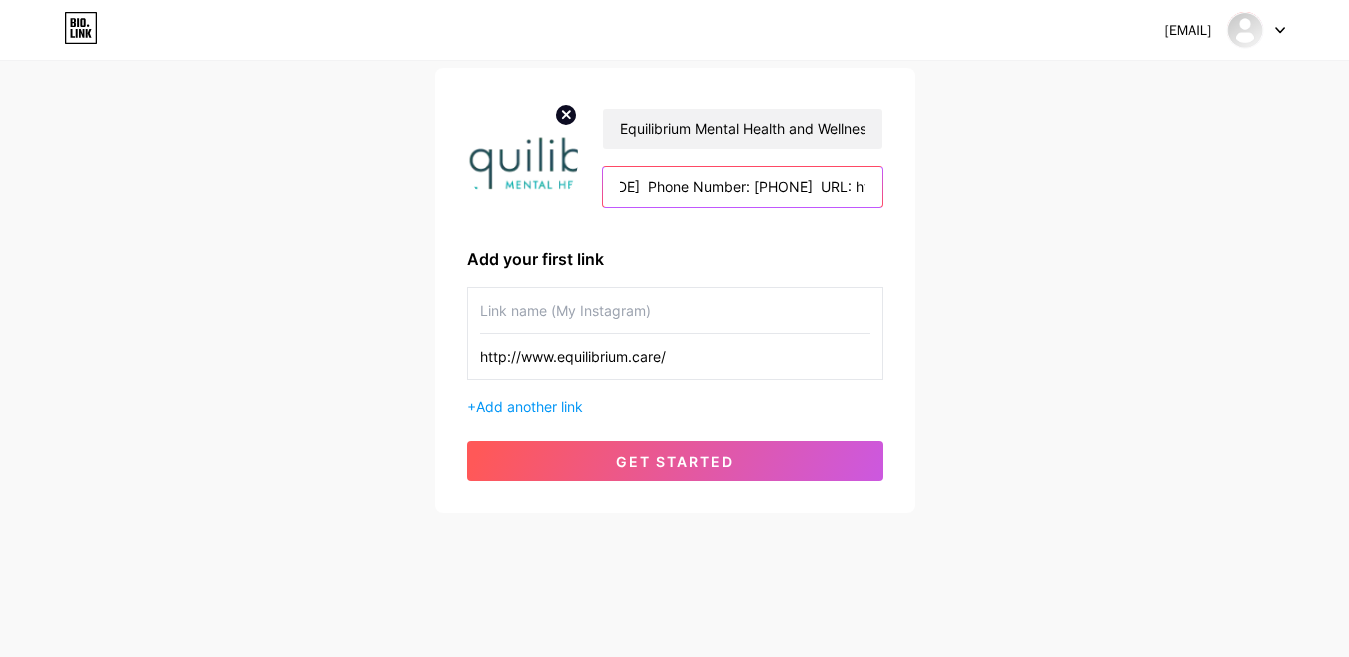 drag, startPoint x: 817, startPoint y: 190, endPoint x: 848, endPoint y: 199, distance: 32.280025 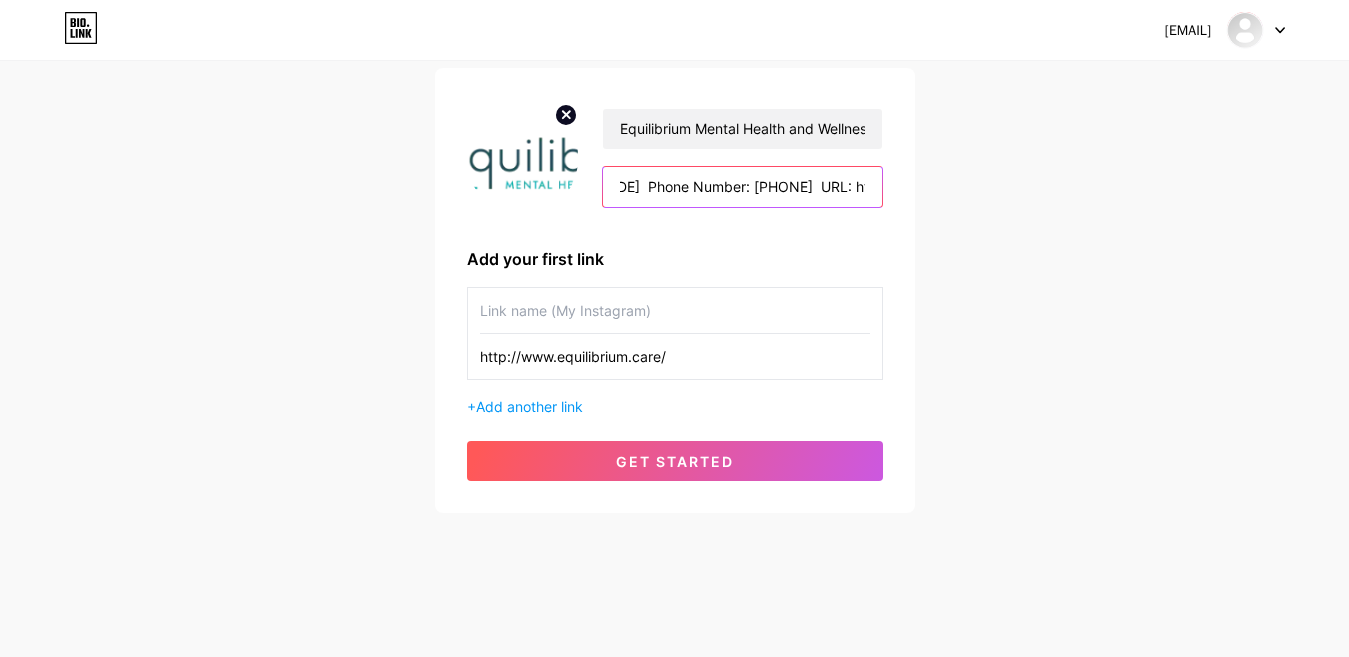 click on "Address: [NUMBER] [STREET] [NUMBER] Floor, [CITY], [STATE], Canada [POSTAL_CODE]  Phone Number: [PHONE]  URL: http://www.equilibrium.care/  Description: Equilibrium Mental Health and Wellness is a centre for people navigating challenges with emotion regulation—like borderline personality disorder, trauma, eating disorders, anxiety, and depression. We offer structured approaches like DBT and CBT, as well as more integrative therapies. Whether you're seeking help for a specific diagnosis or simply want to build a more s" at bounding box center [742, 187] 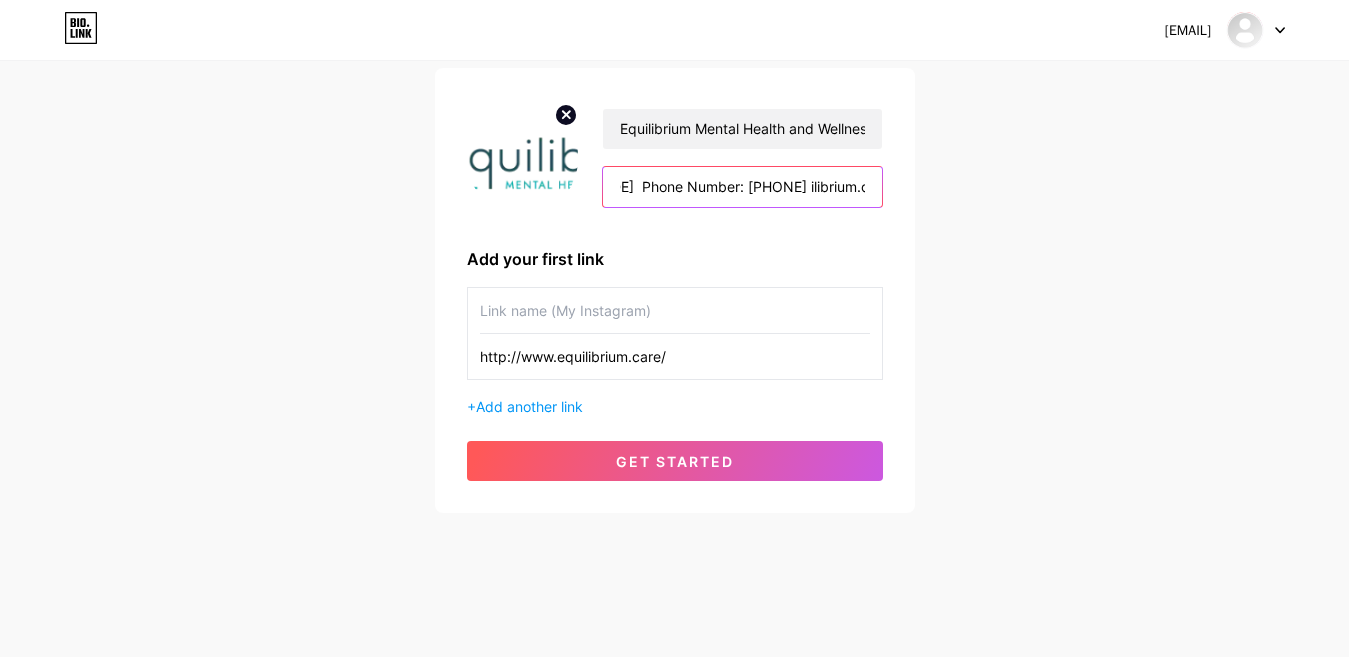 drag, startPoint x: 796, startPoint y: 197, endPoint x: 707, endPoint y: 212, distance: 90.255196 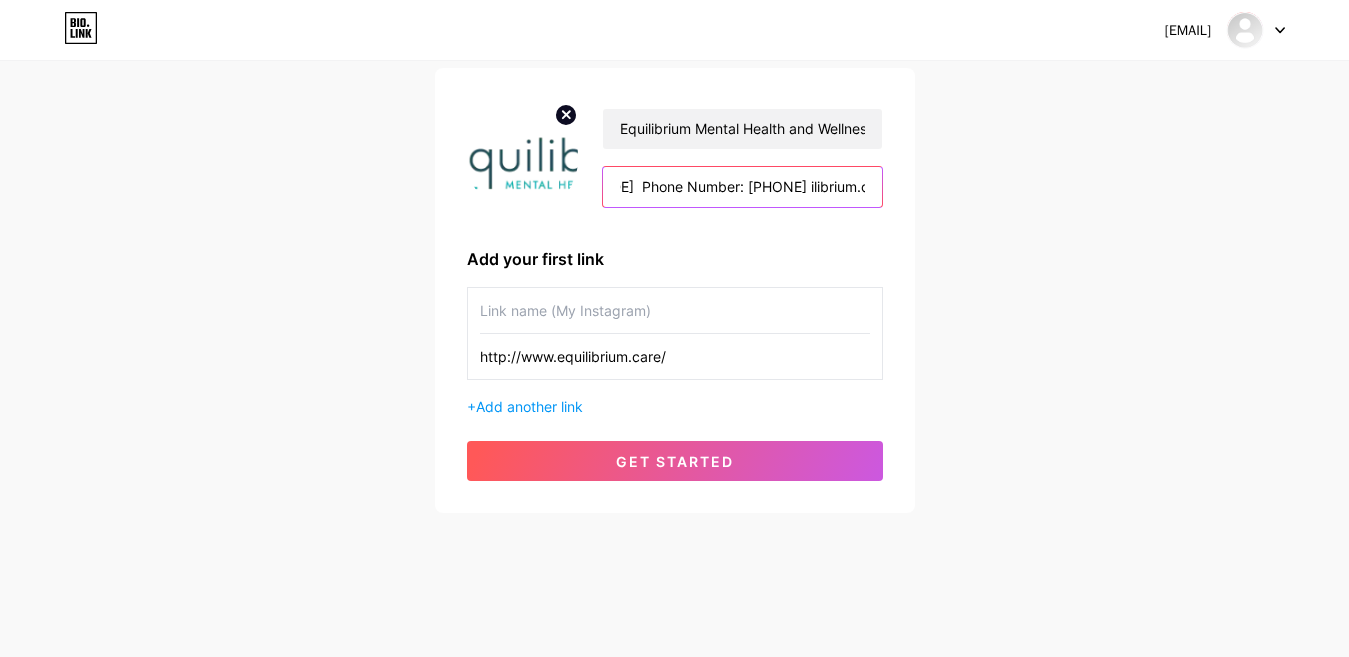 click on "Equilibrium Mental Health and Wellness     Address: [NUMBER] [STREET] [NUMBER] Floor, [CITY], [STATE], Canada [POSTAL_CODE]  Phone Number: [PHONE] ilibrium.care/  Description: Equilibrium Mental Health and Wellness is a centre for people navigating challenges with emotion regulation—like borderline personality disorder, trauma, eating disorders, anxiety, and depression. We offer structured approaches like DBT and CBT, as well as more integrative therapies. Whether you're seeking help for a specific diagnosis or simply want to build a more s" at bounding box center [675, 157] 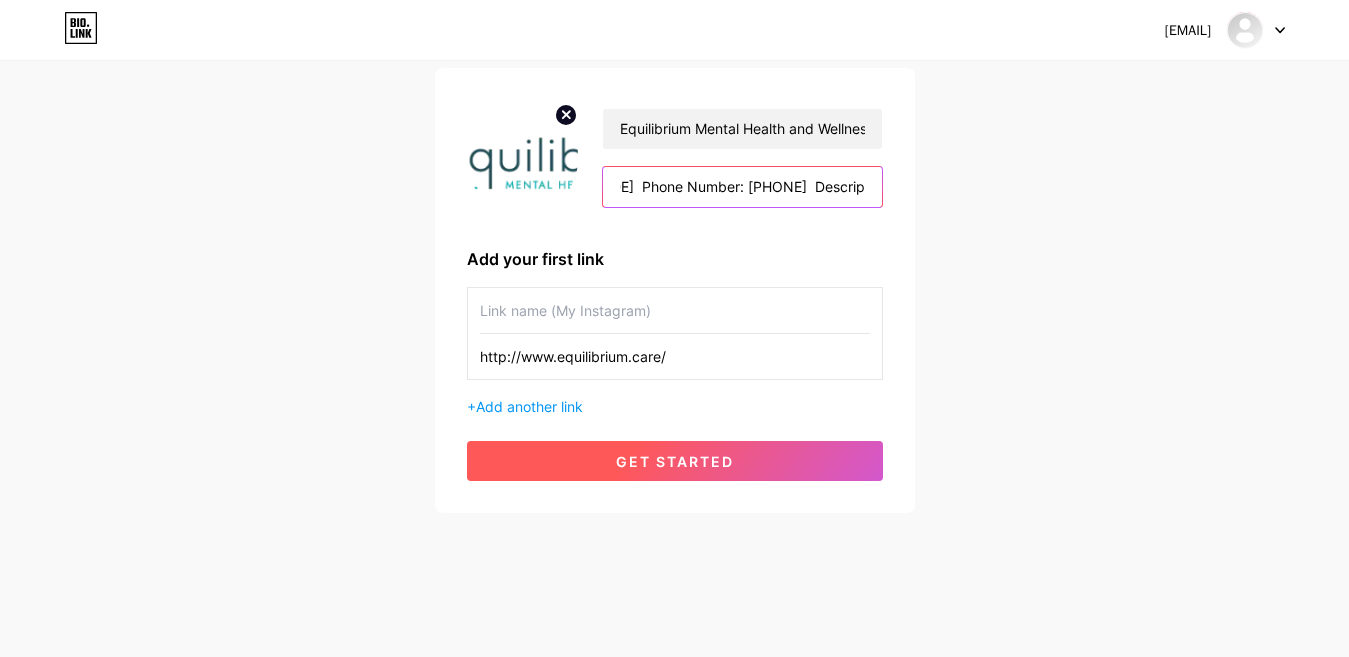 type on "Address: [NUMBER] [STREET] [NUMBER] Floor, [CITY], [STATE], Canada [POSTAL_CODE]  Phone Number: [PHONE]  Description: Equilibrium Mental Health and Wellness is a centre for people navigating challenges with emotion regulation—like borderline personality disorder, trauma, eating disorders, anxiety, and depression. We offer structured approaches like DBT and CBT, as well as more integrative therapies. Whether you're seeking help for a specific diagnosis or simply want to build a more s" 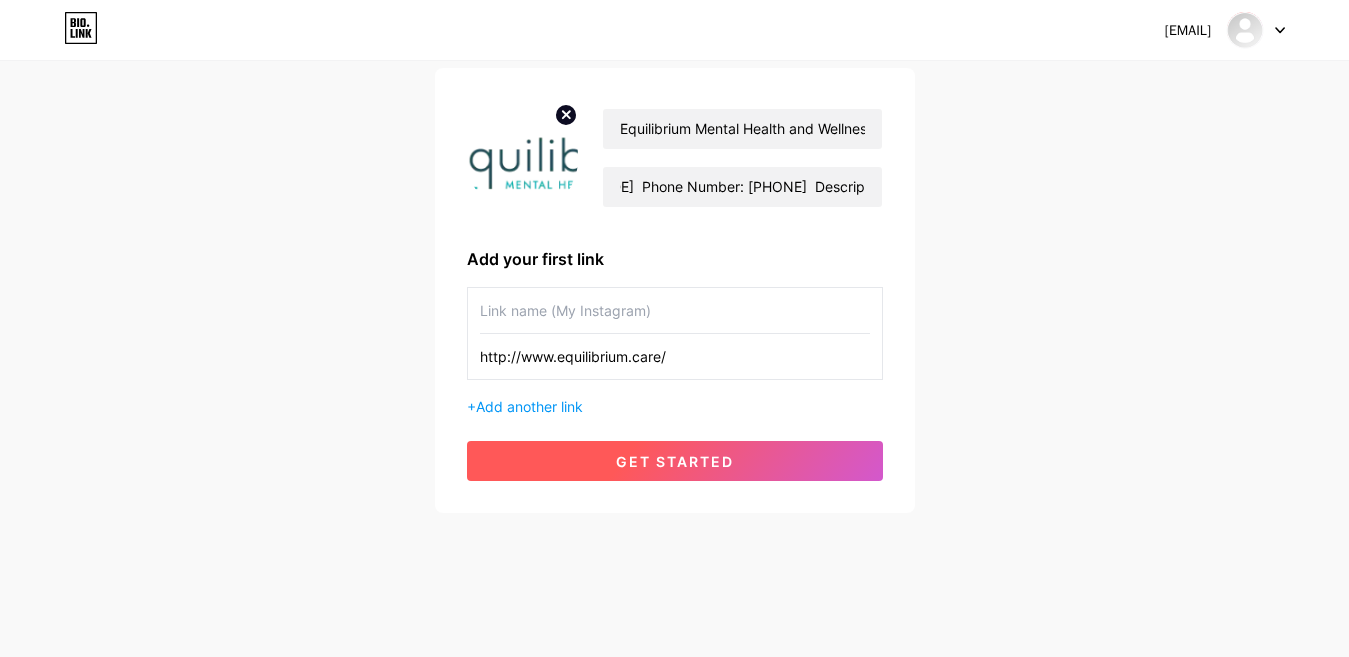 scroll, scrollTop: 0, scrollLeft: 0, axis: both 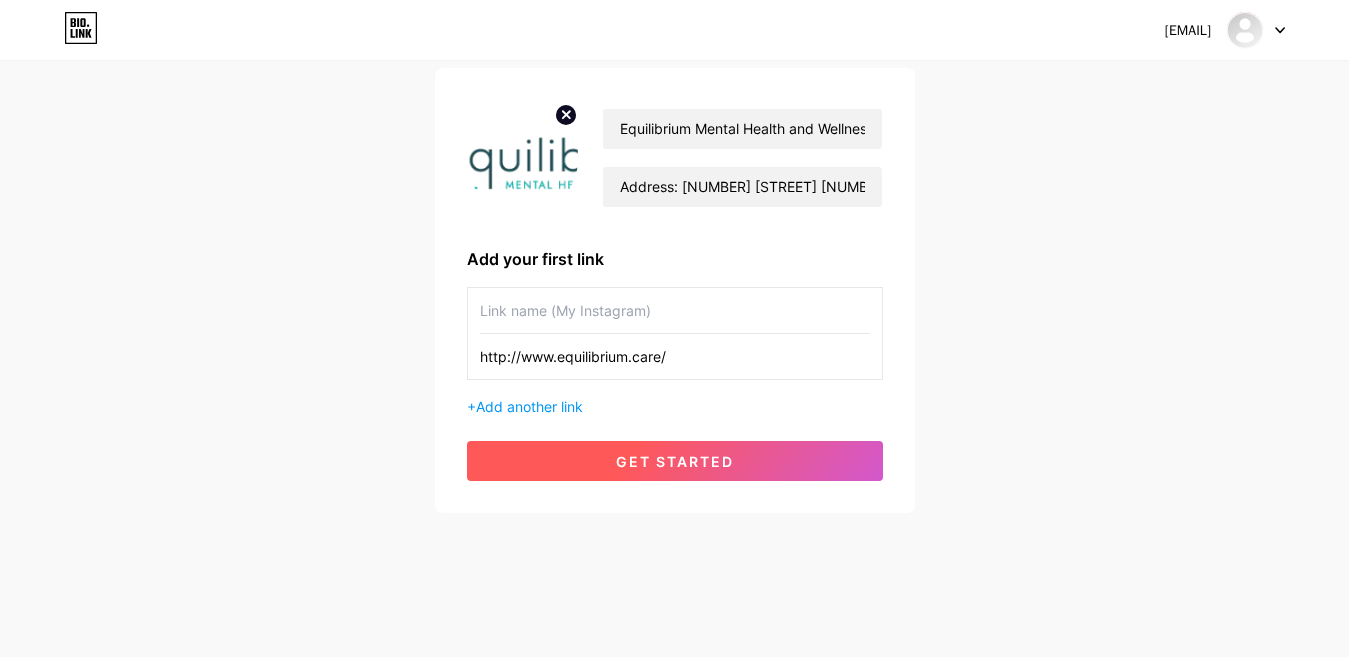 click on "get started" at bounding box center (675, 461) 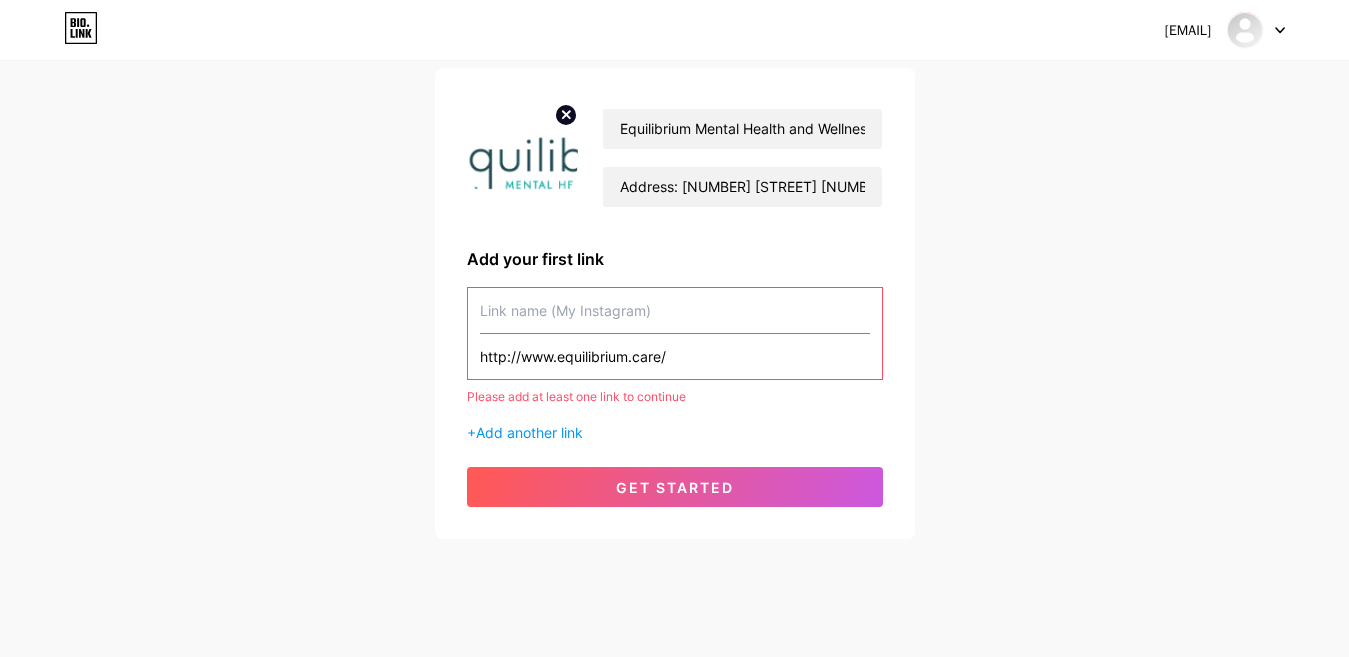 click at bounding box center (675, 310) 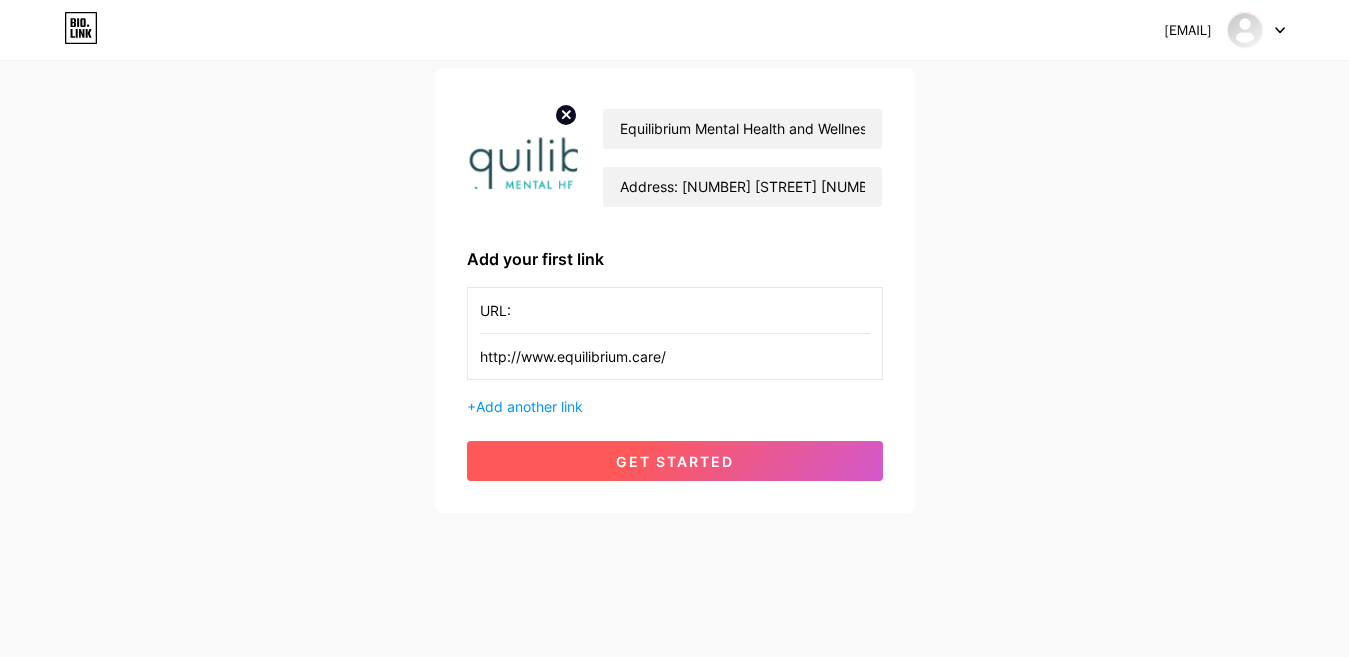 type on "URL:" 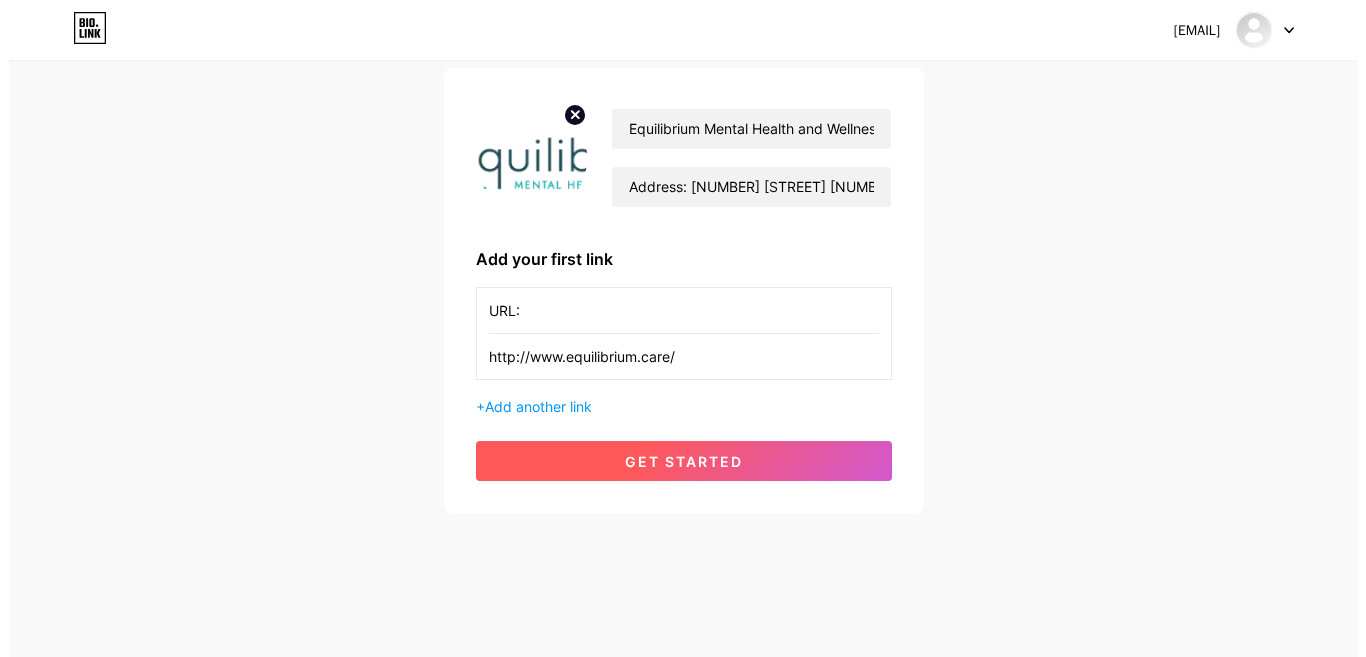 scroll, scrollTop: 0, scrollLeft: 0, axis: both 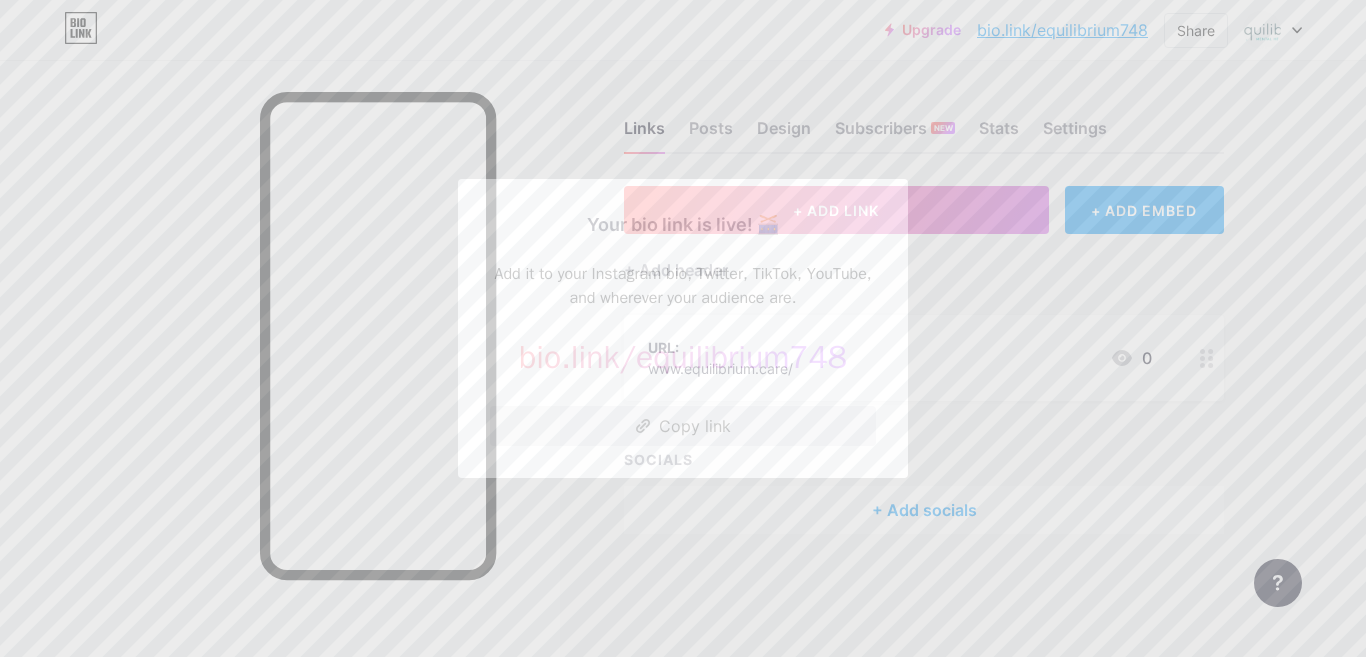 click on "Copy link" at bounding box center (683, 426) 